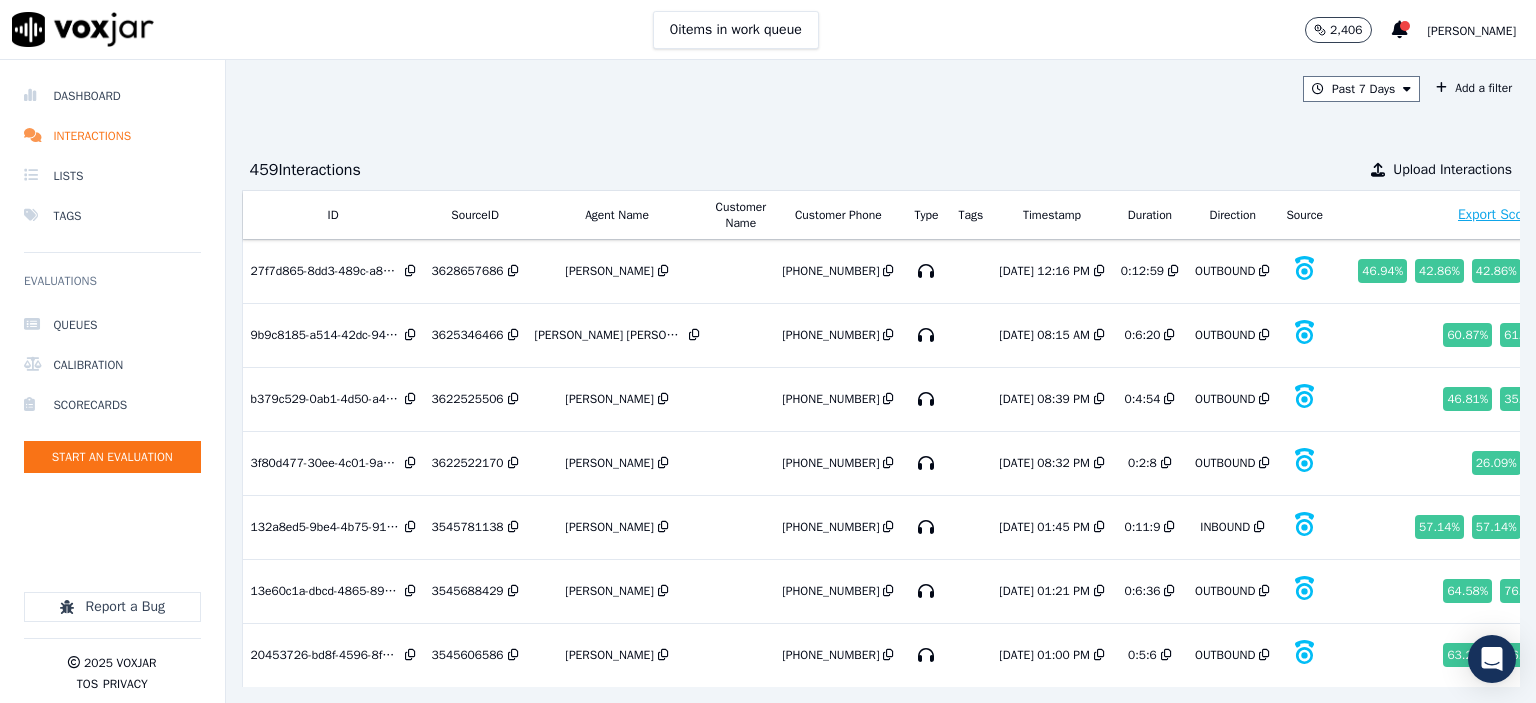 scroll, scrollTop: 0, scrollLeft: 0, axis: both 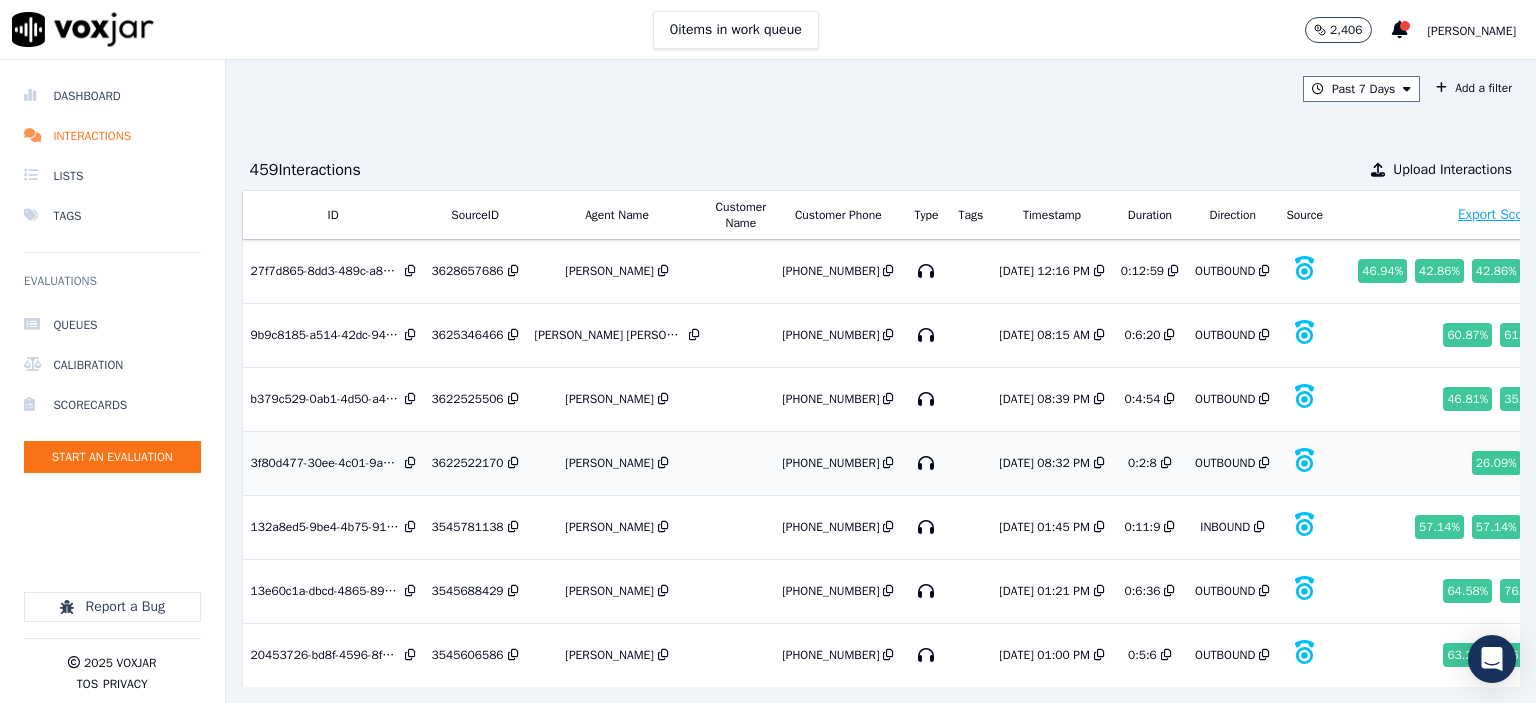 click on "3622522170" at bounding box center (468, 463) 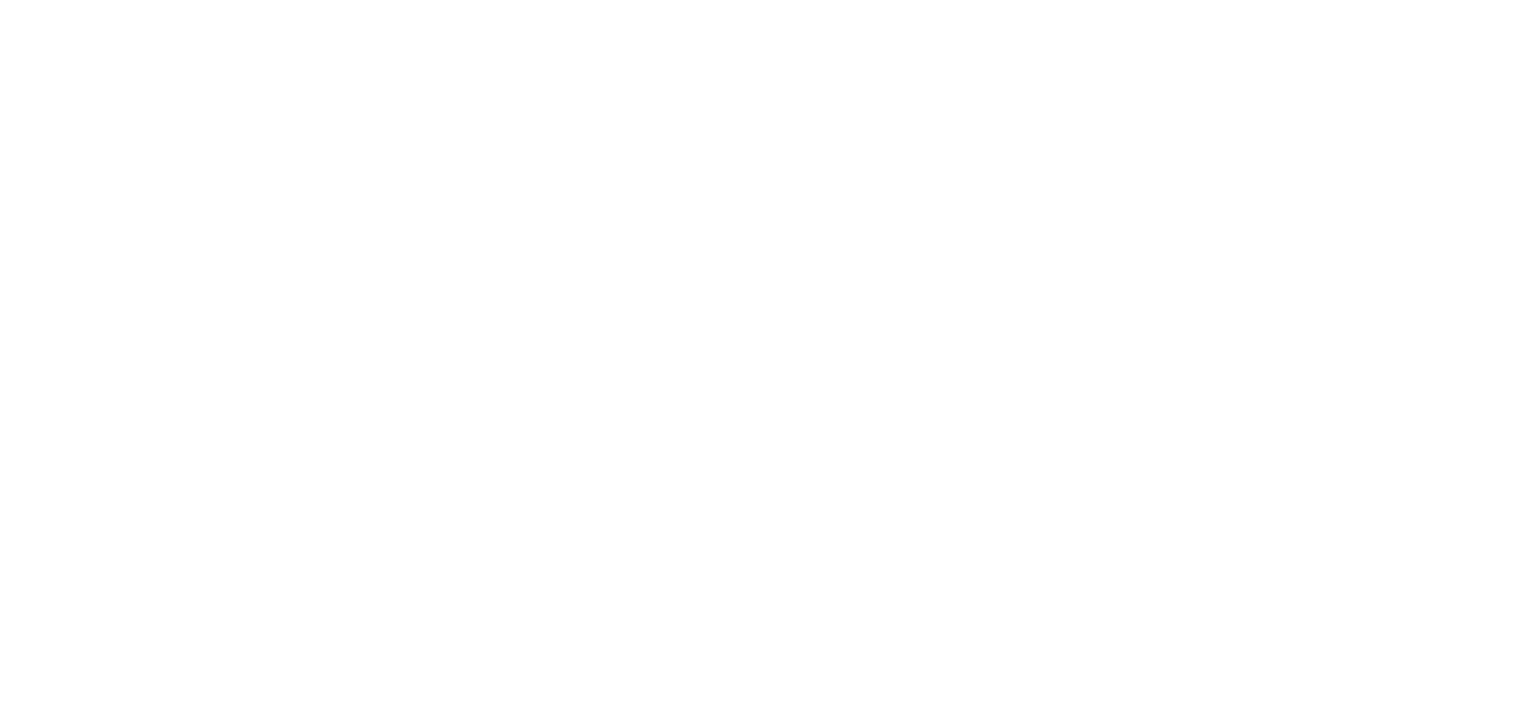 scroll, scrollTop: 0, scrollLeft: 0, axis: both 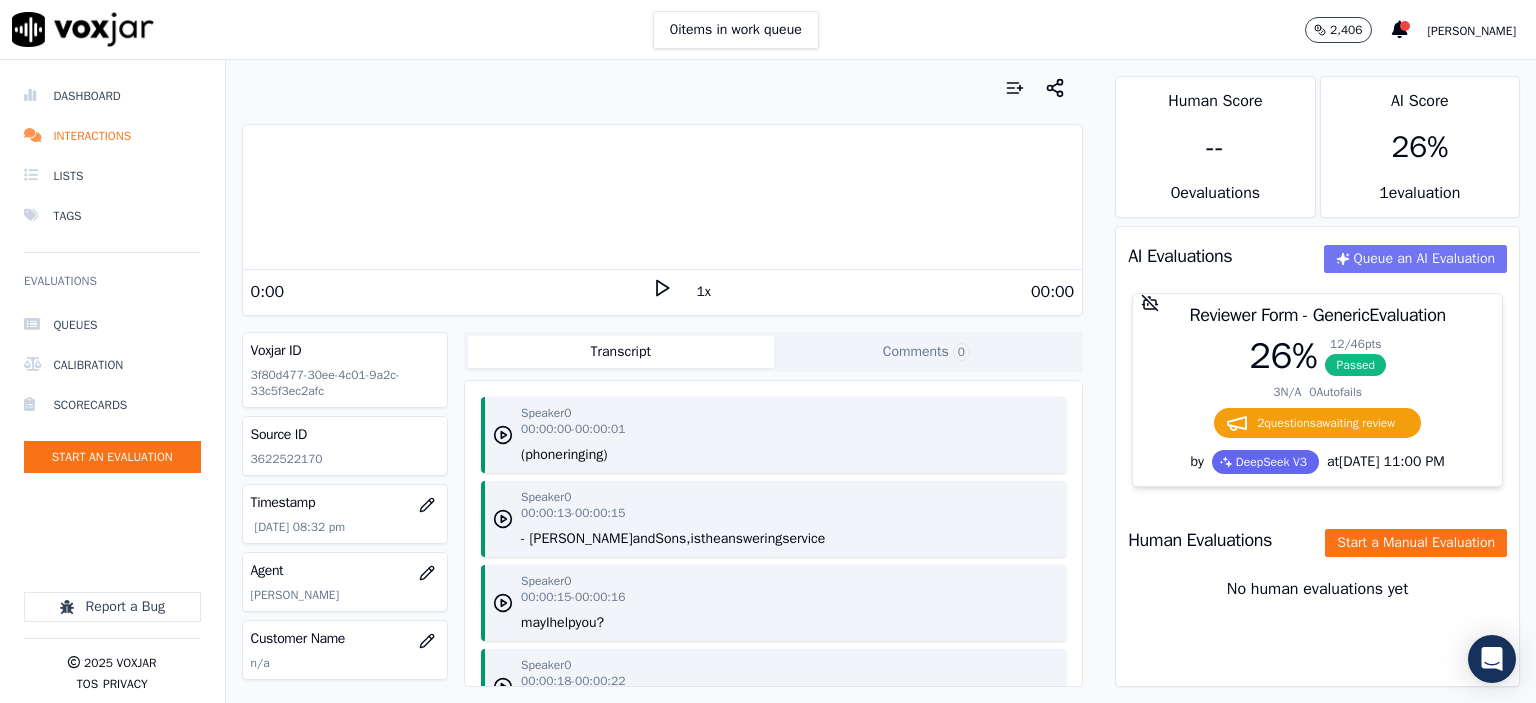 click on "Queue an AI Evaluation" 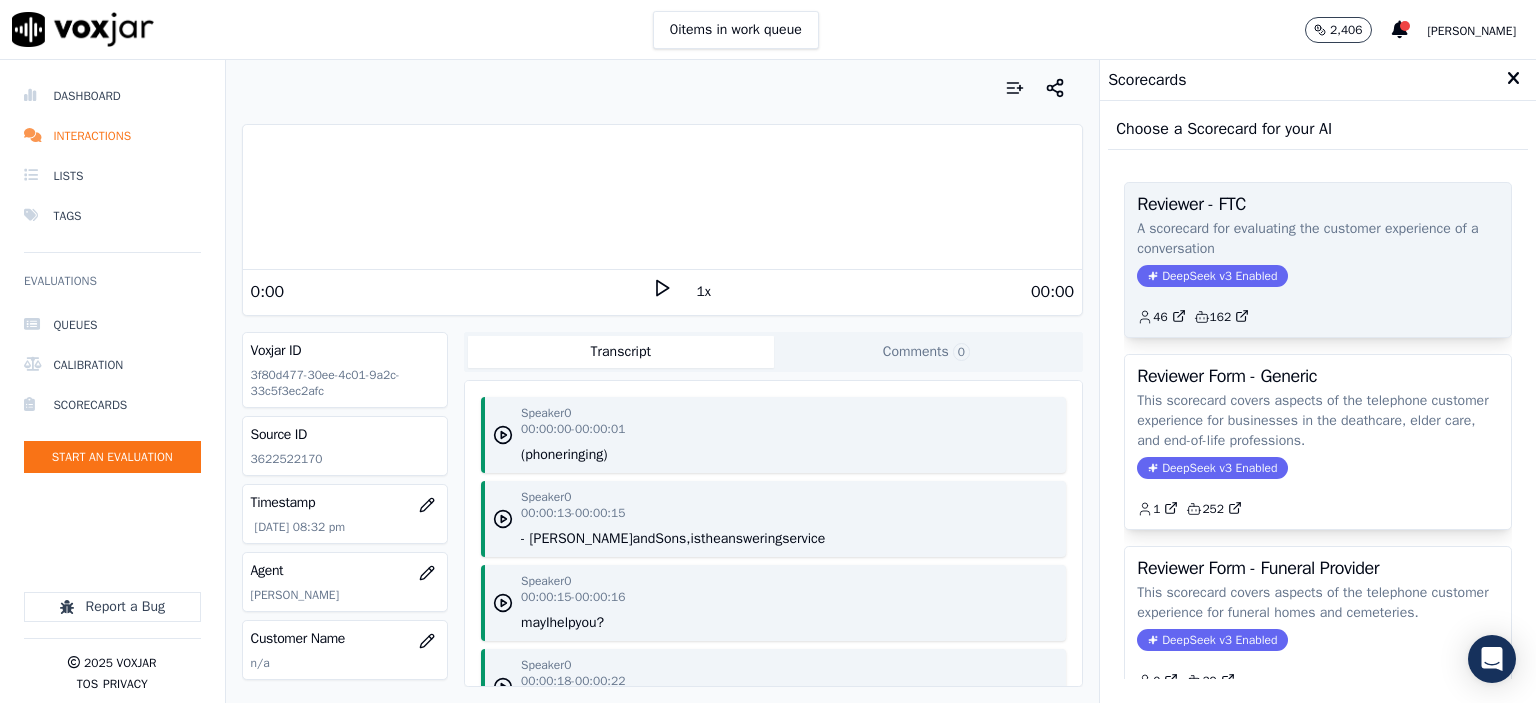 click on "A scorecard for evaluating the customer experience of a conversation" 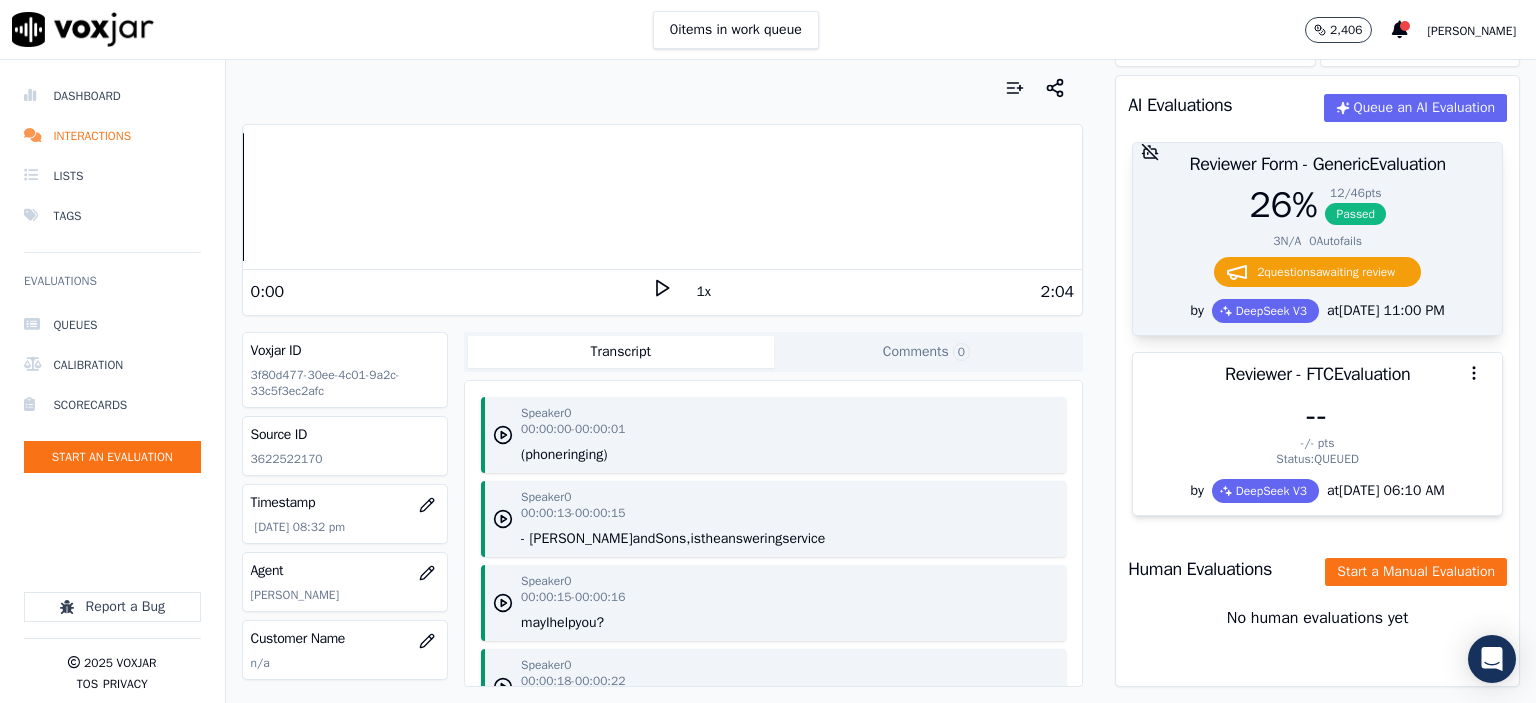 scroll, scrollTop: 200, scrollLeft: 0, axis: vertical 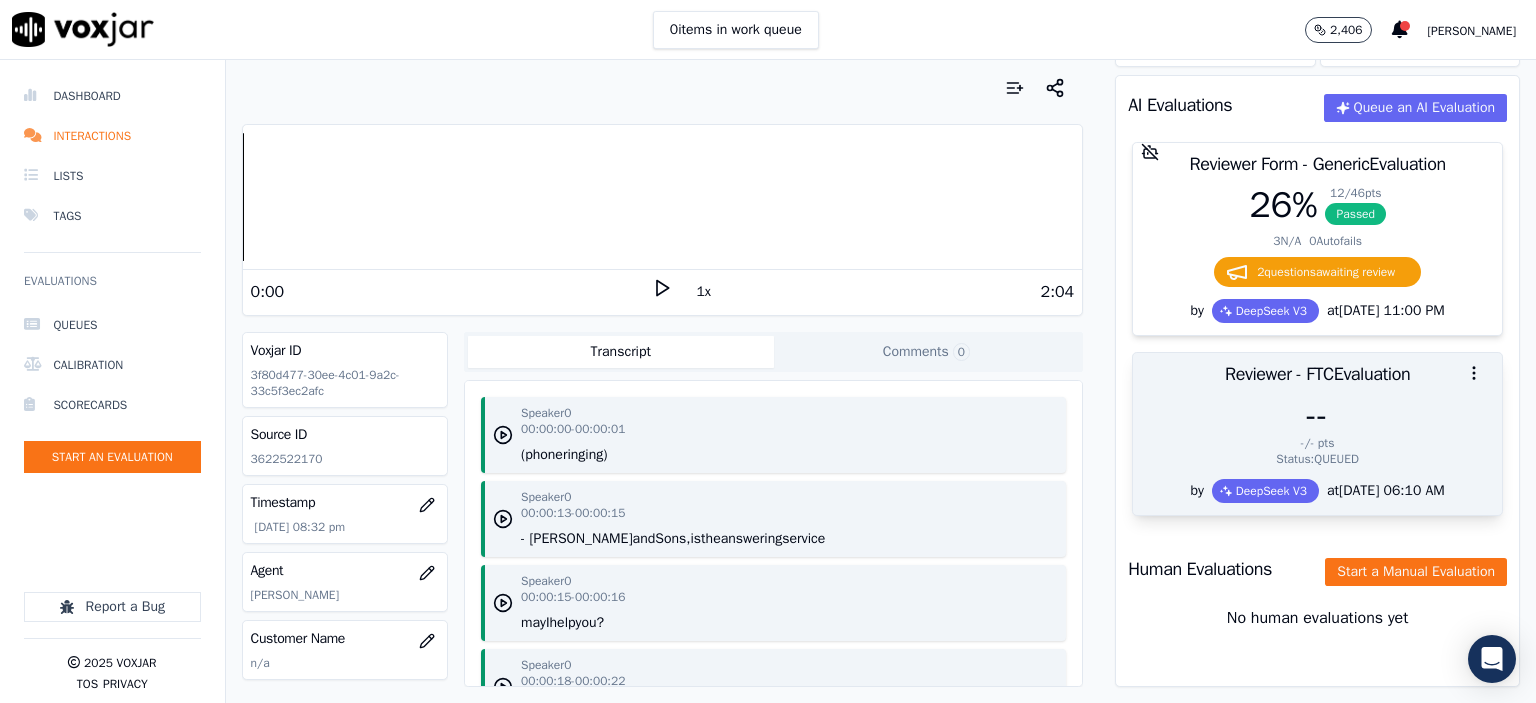 click on "--" at bounding box center [1317, 415] 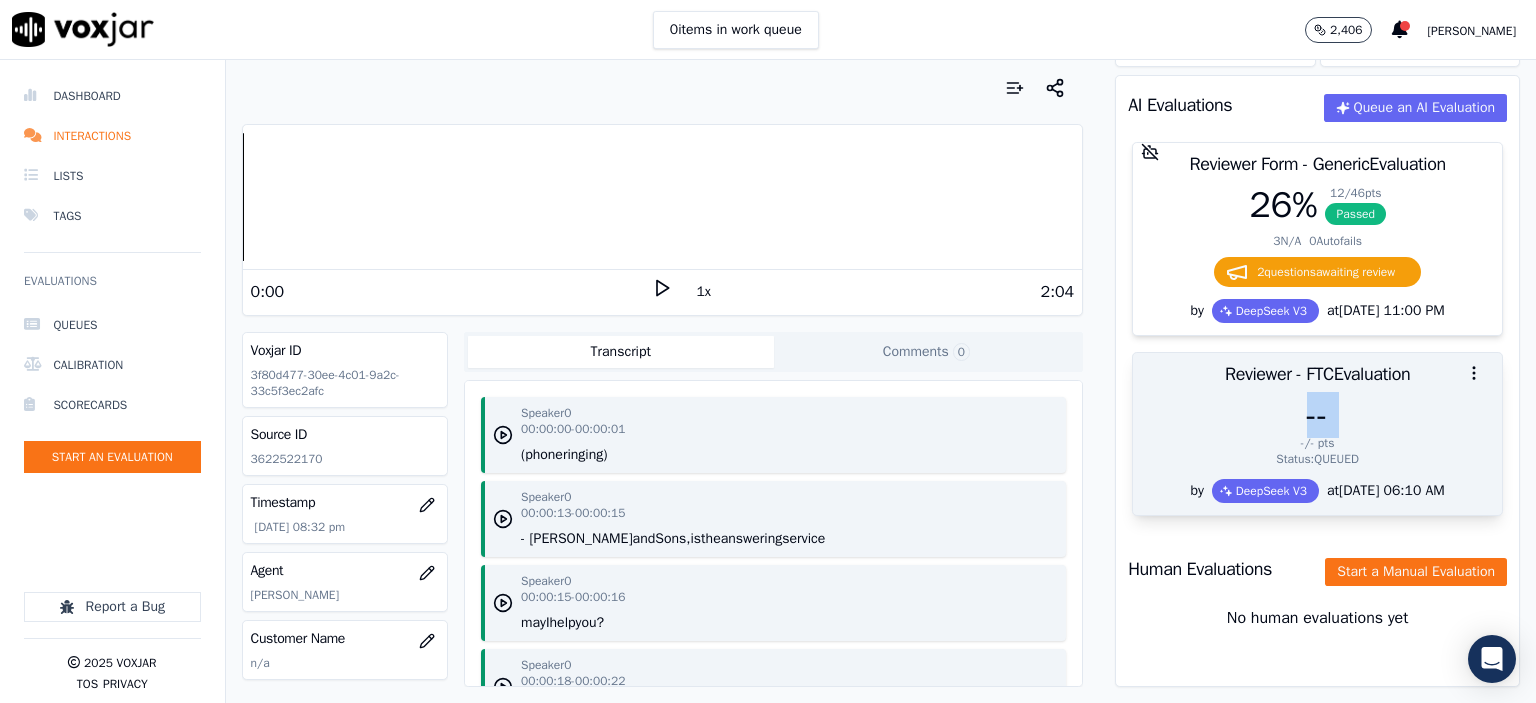 click on "--" at bounding box center (1317, 415) 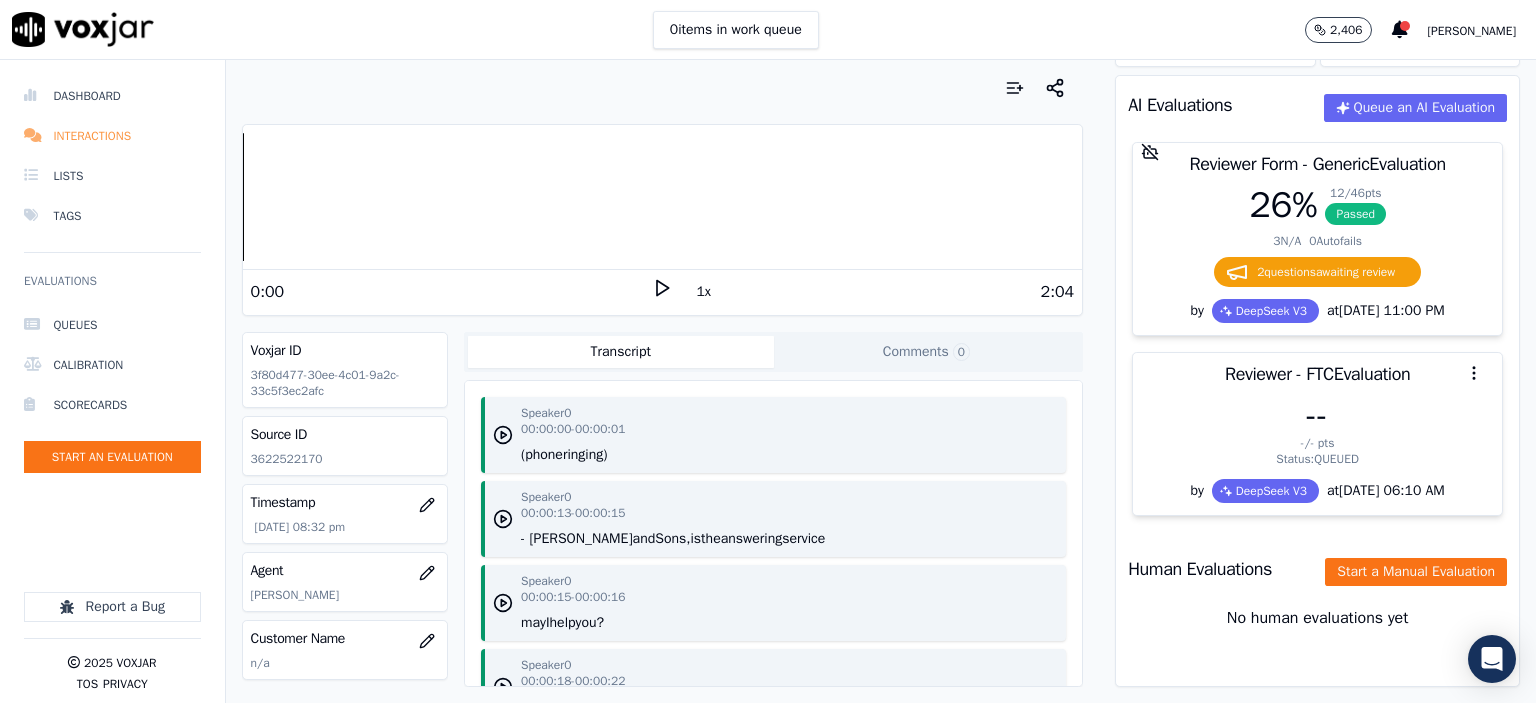 click on "Interactions" at bounding box center (112, 136) 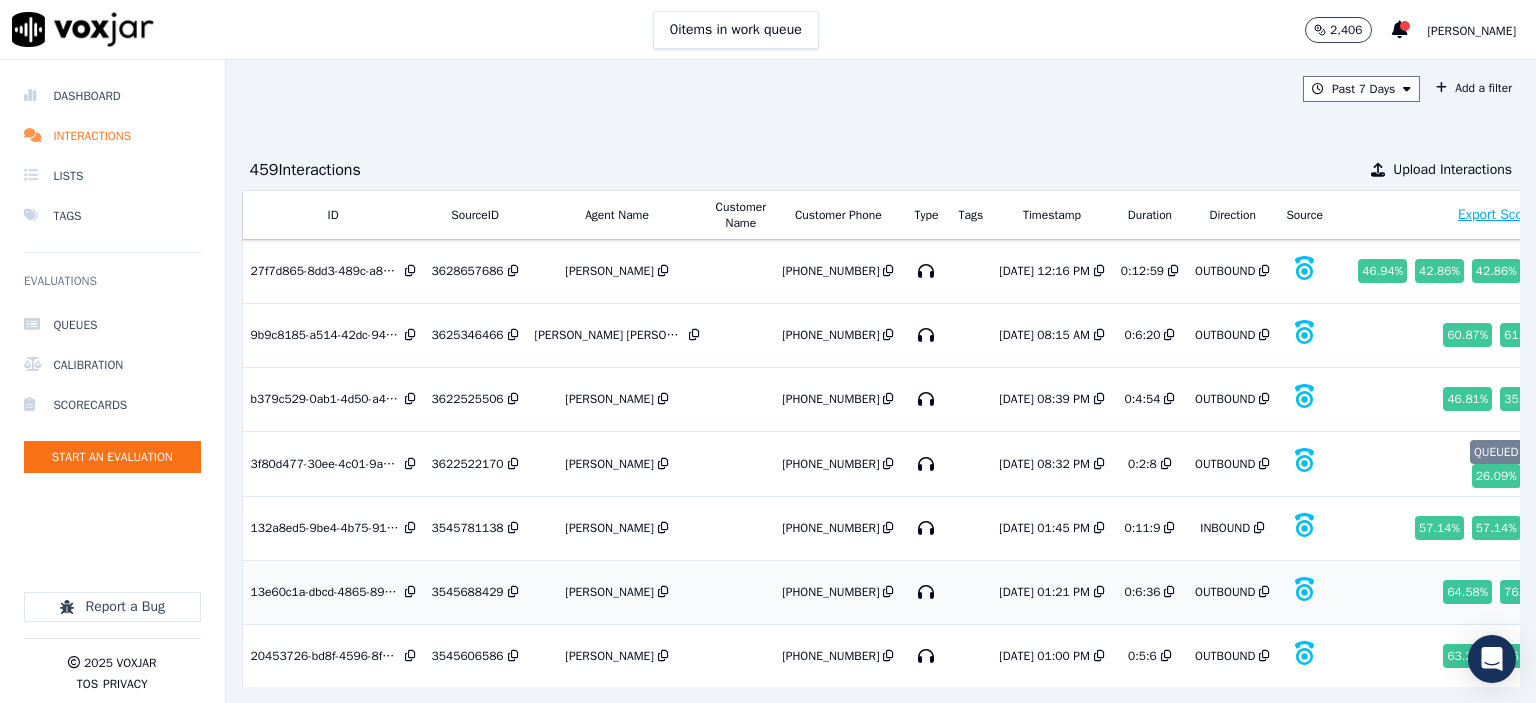 click on "3545688429" at bounding box center (468, 592) 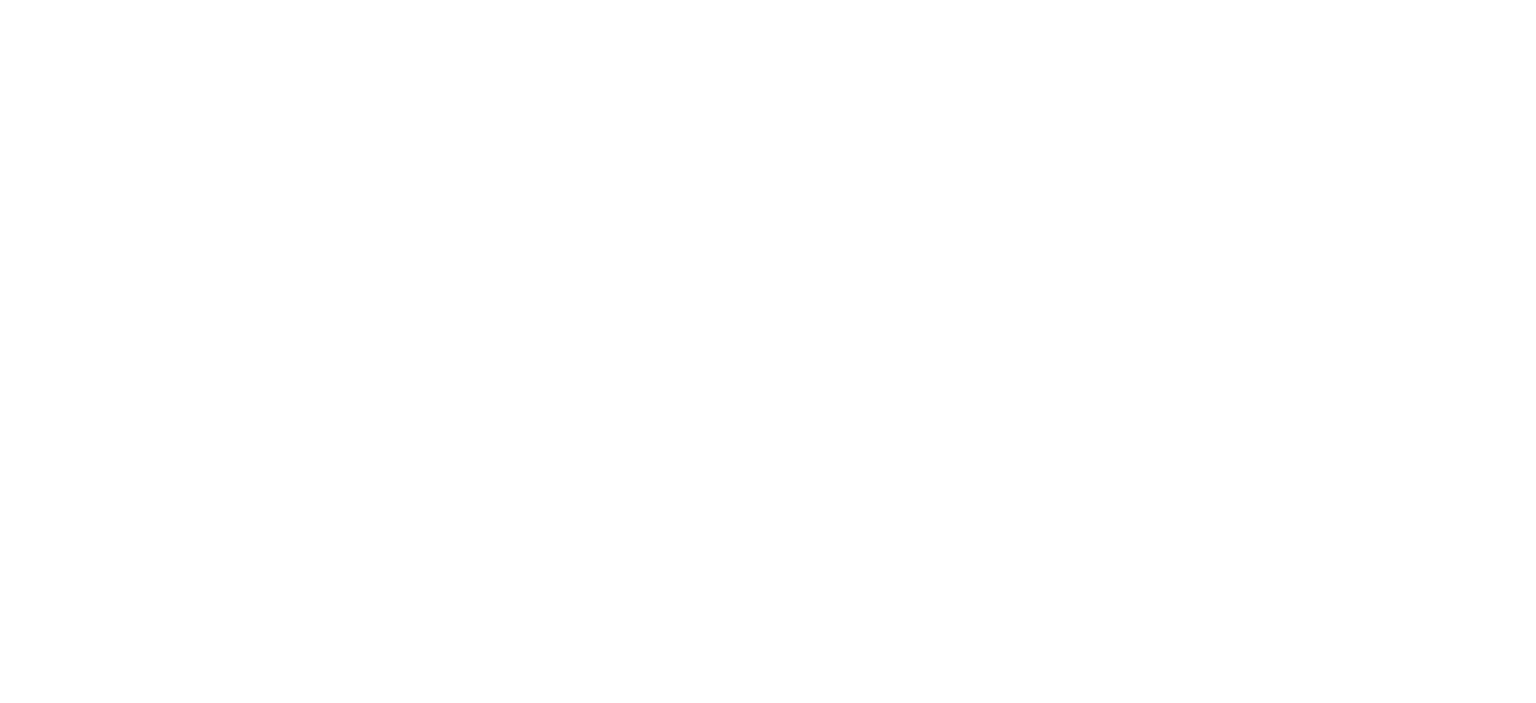 scroll, scrollTop: 0, scrollLeft: 0, axis: both 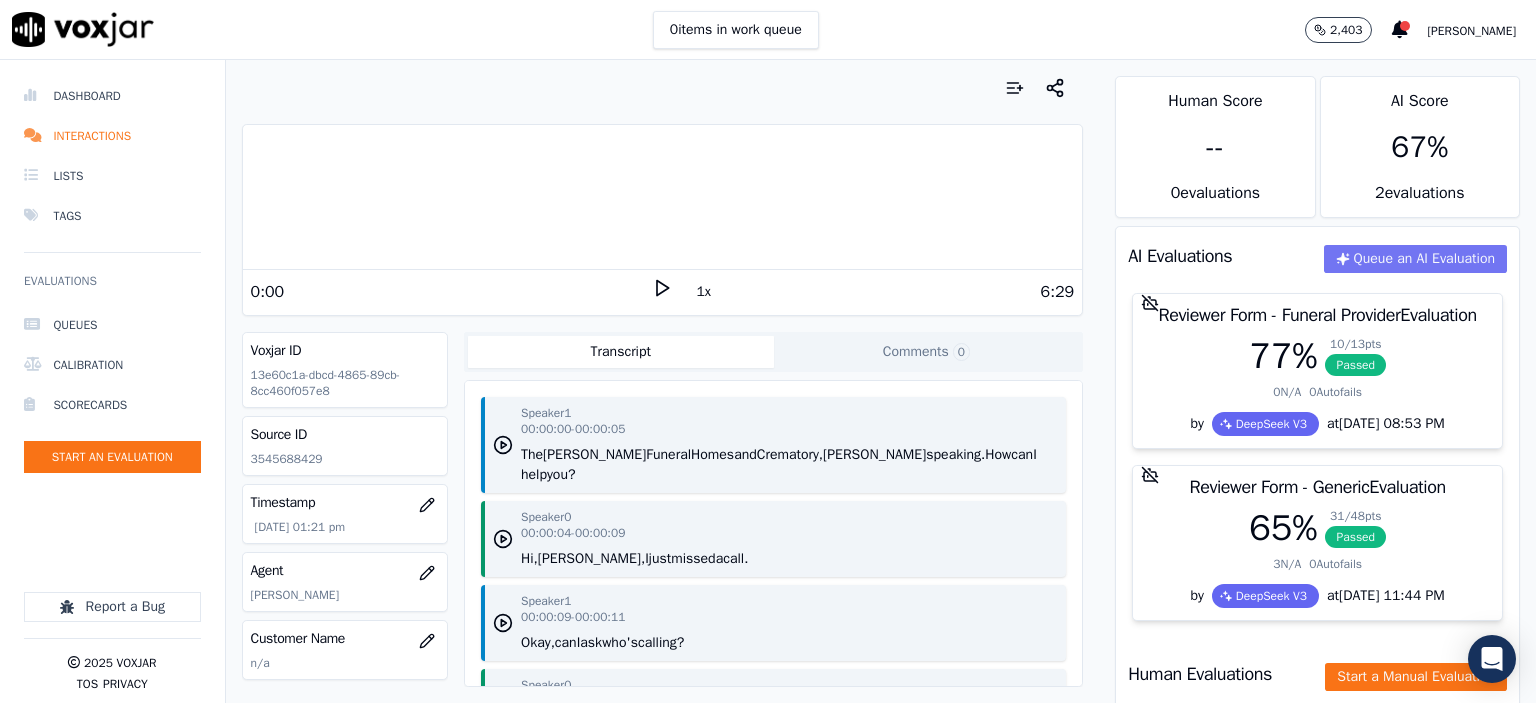 click on "Queue an AI Evaluation" 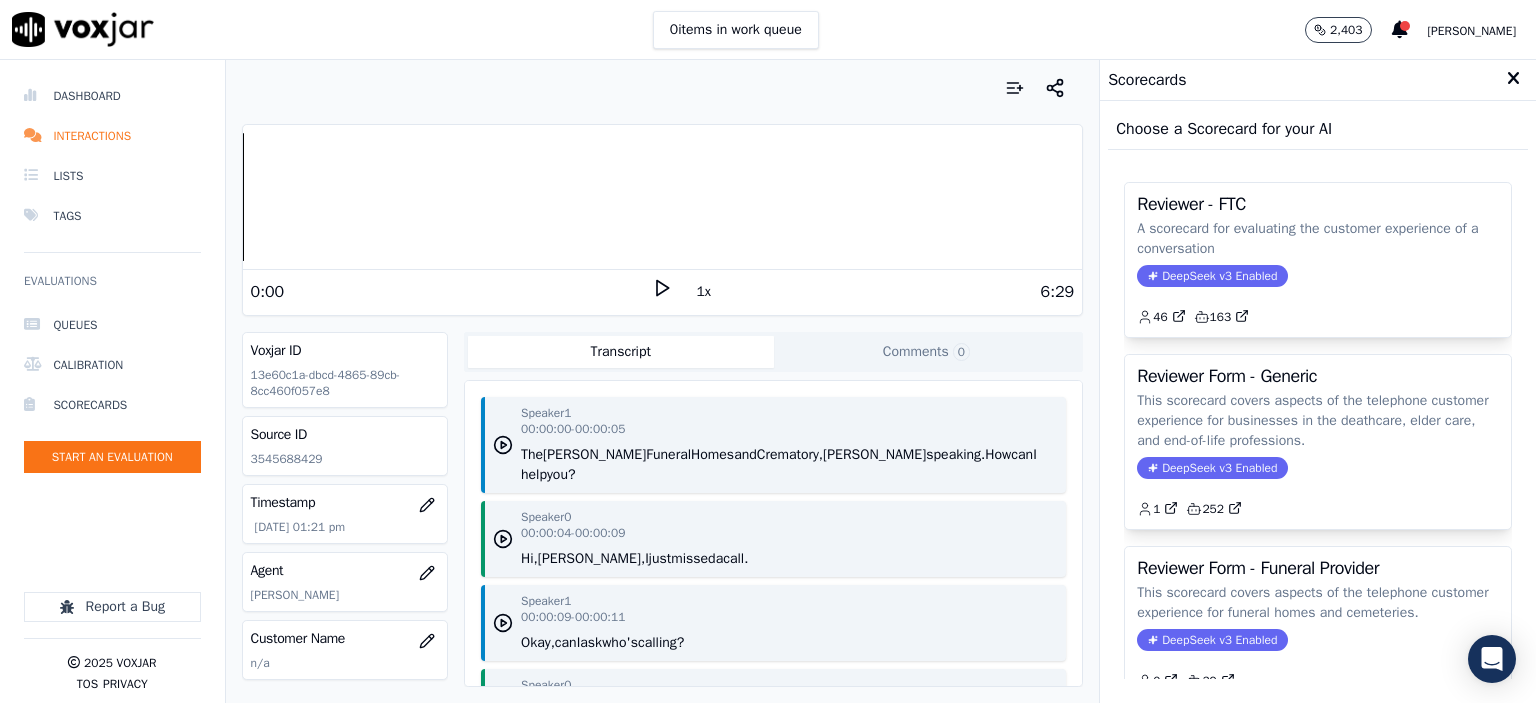 click on "A scorecard for evaluating the customer experience of a conversation" 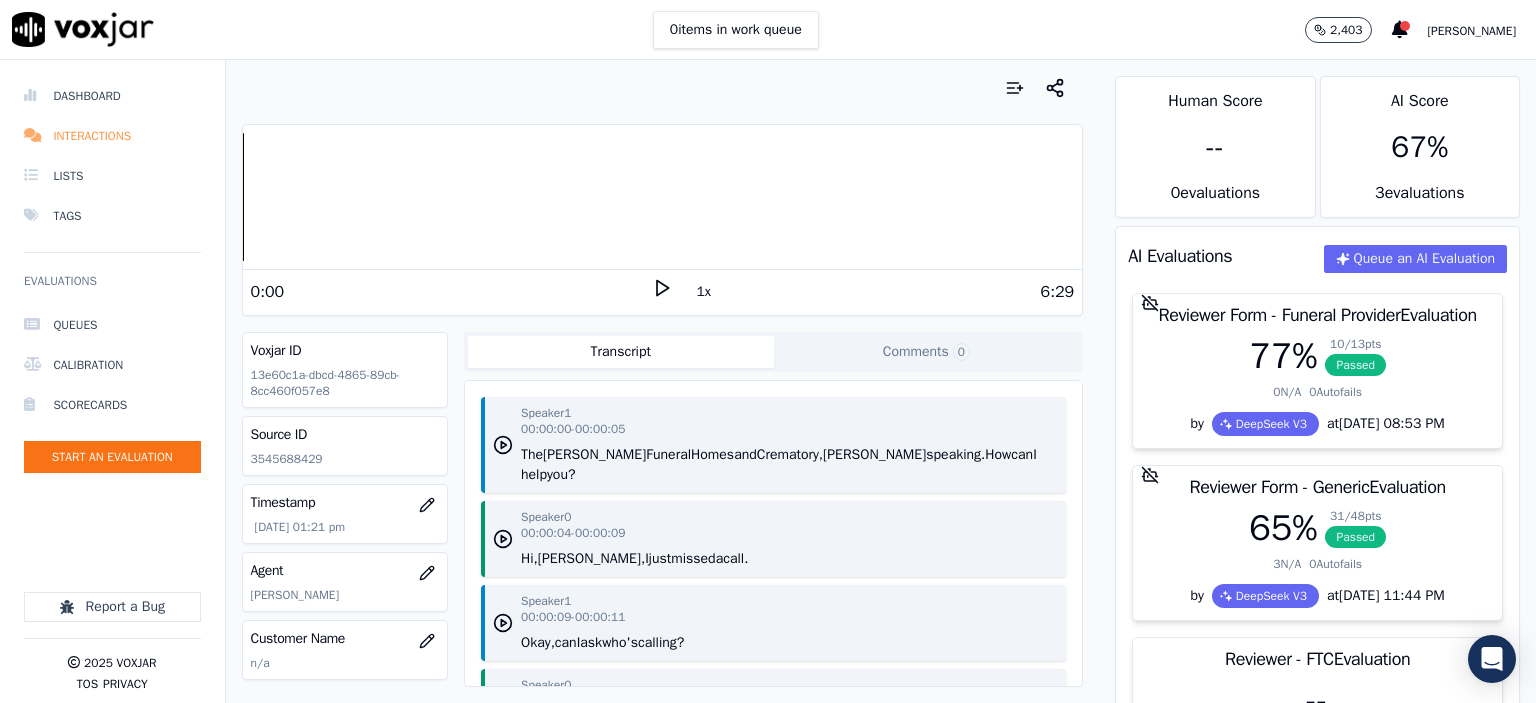 click on "Interactions" at bounding box center (112, 136) 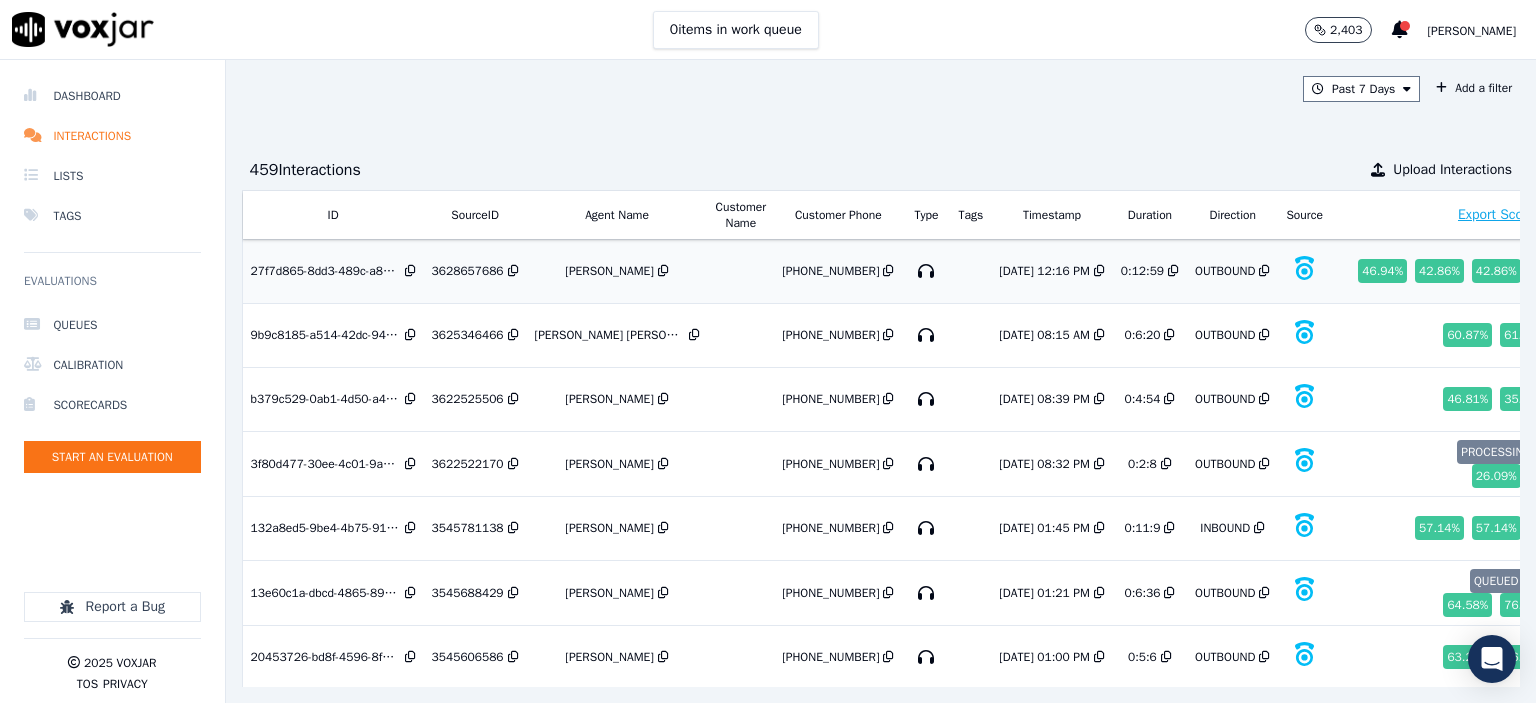click on "3628657686" at bounding box center (468, 271) 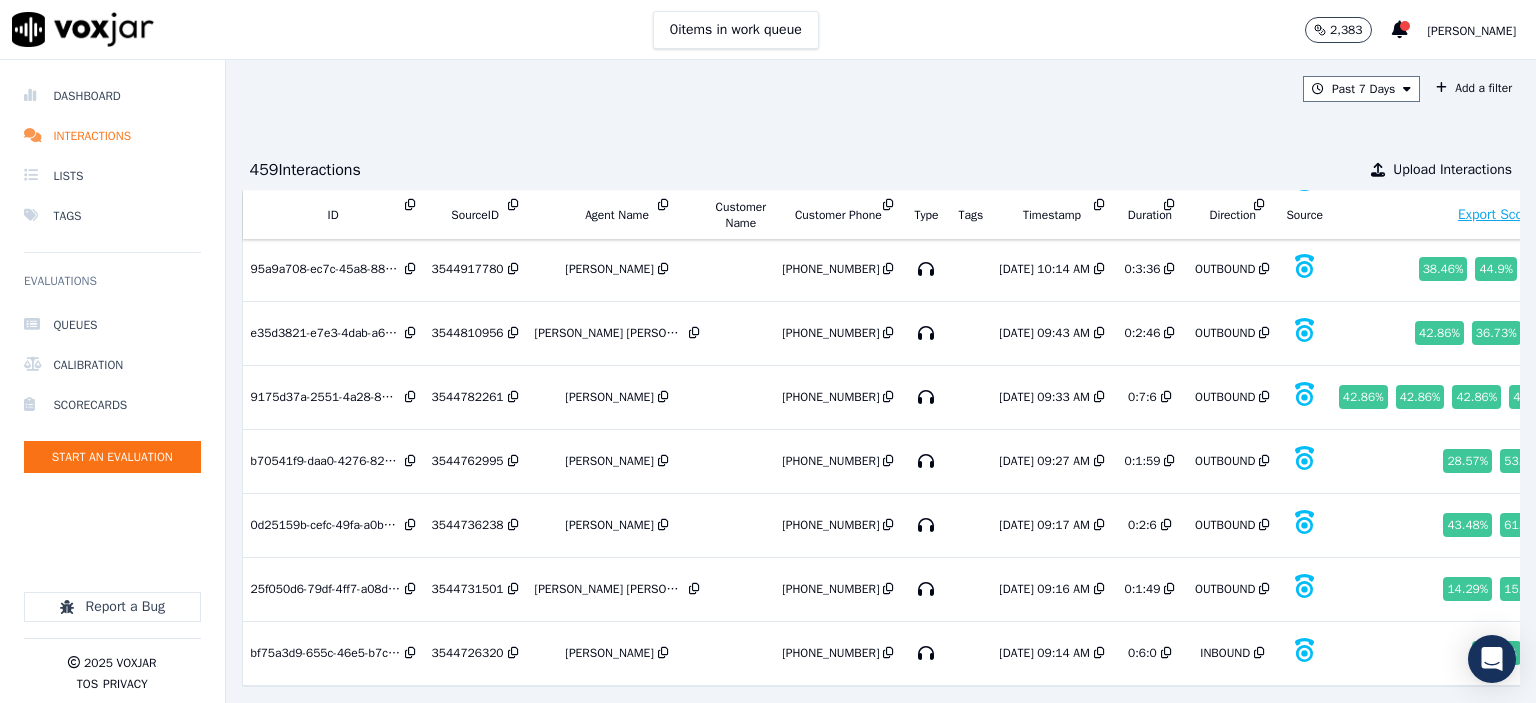 scroll, scrollTop: 850, scrollLeft: 0, axis: vertical 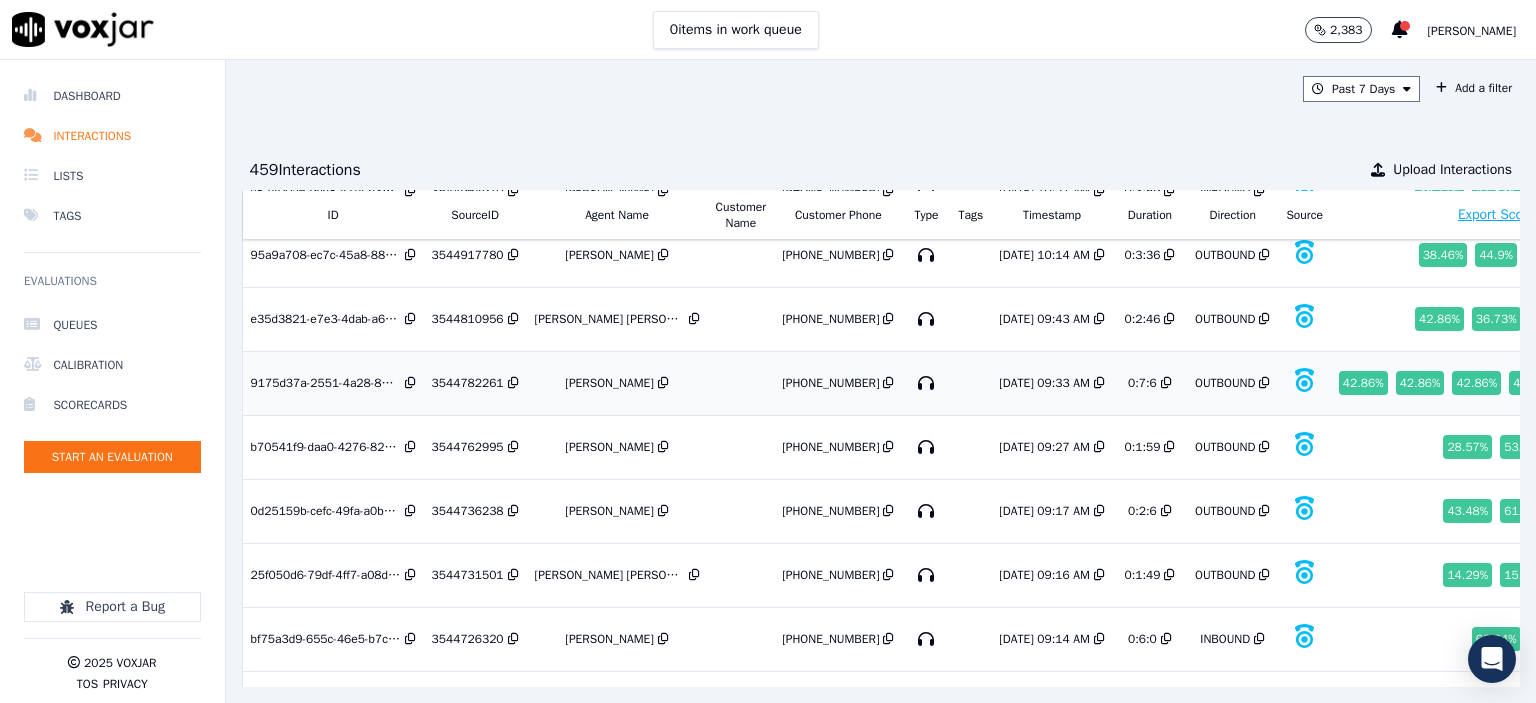 click on "3544782261" at bounding box center (468, 383) 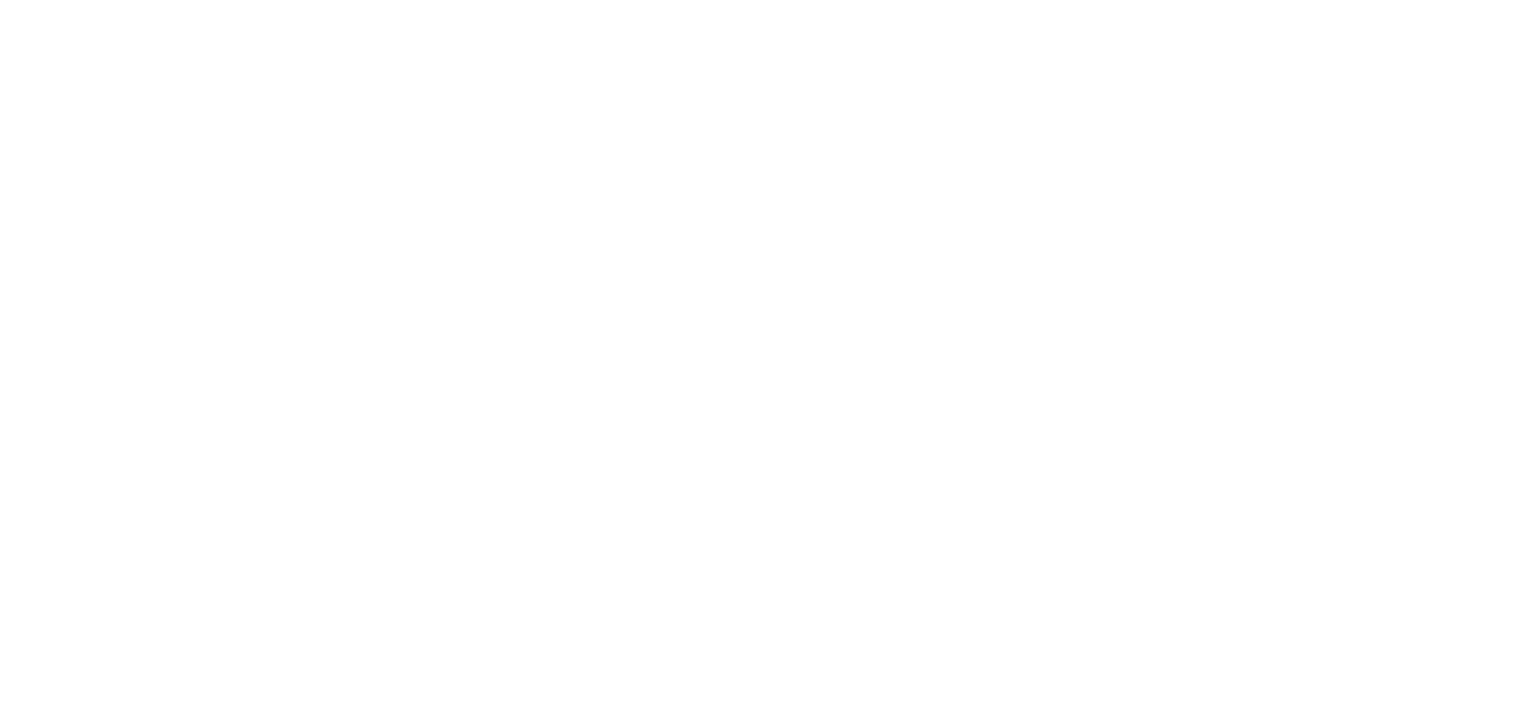 scroll, scrollTop: 0, scrollLeft: 0, axis: both 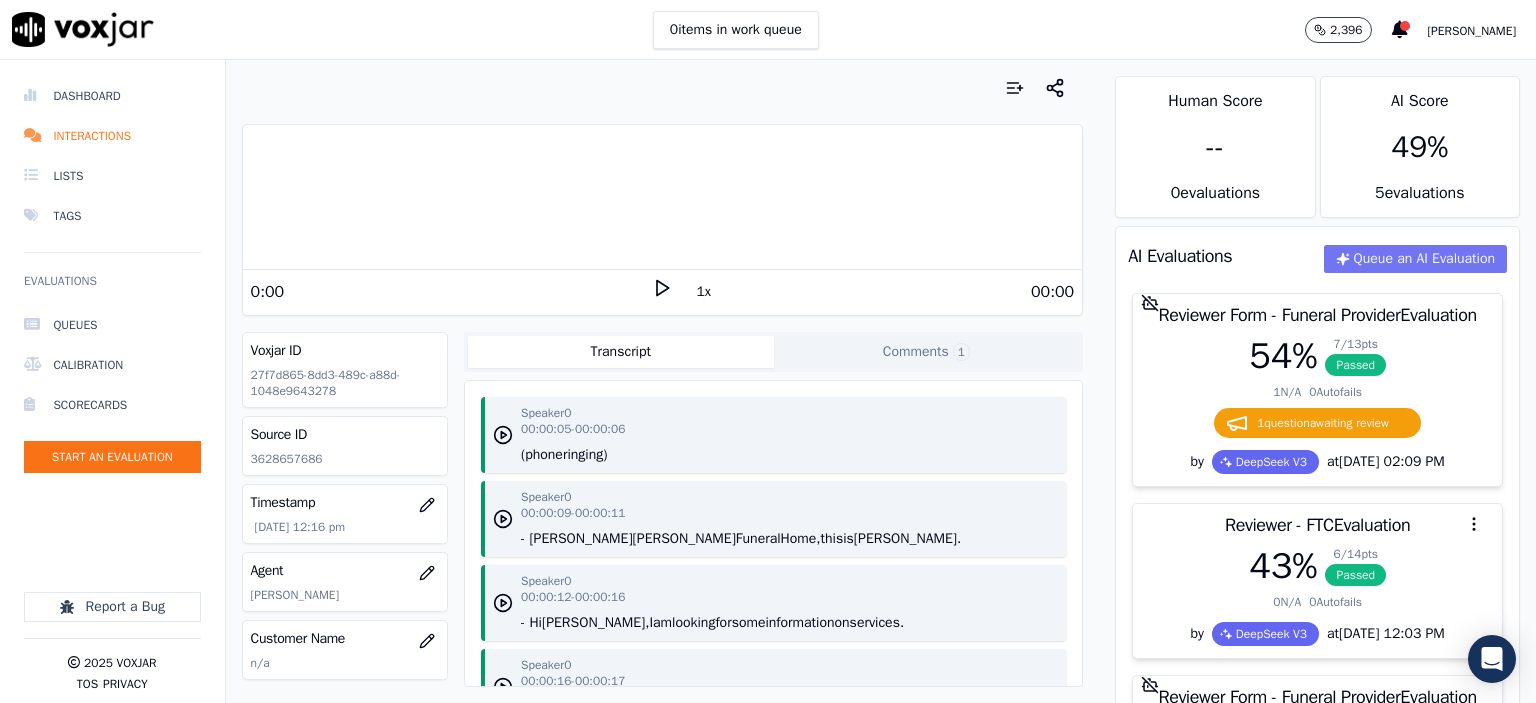 click on "Queue an AI Evaluation" 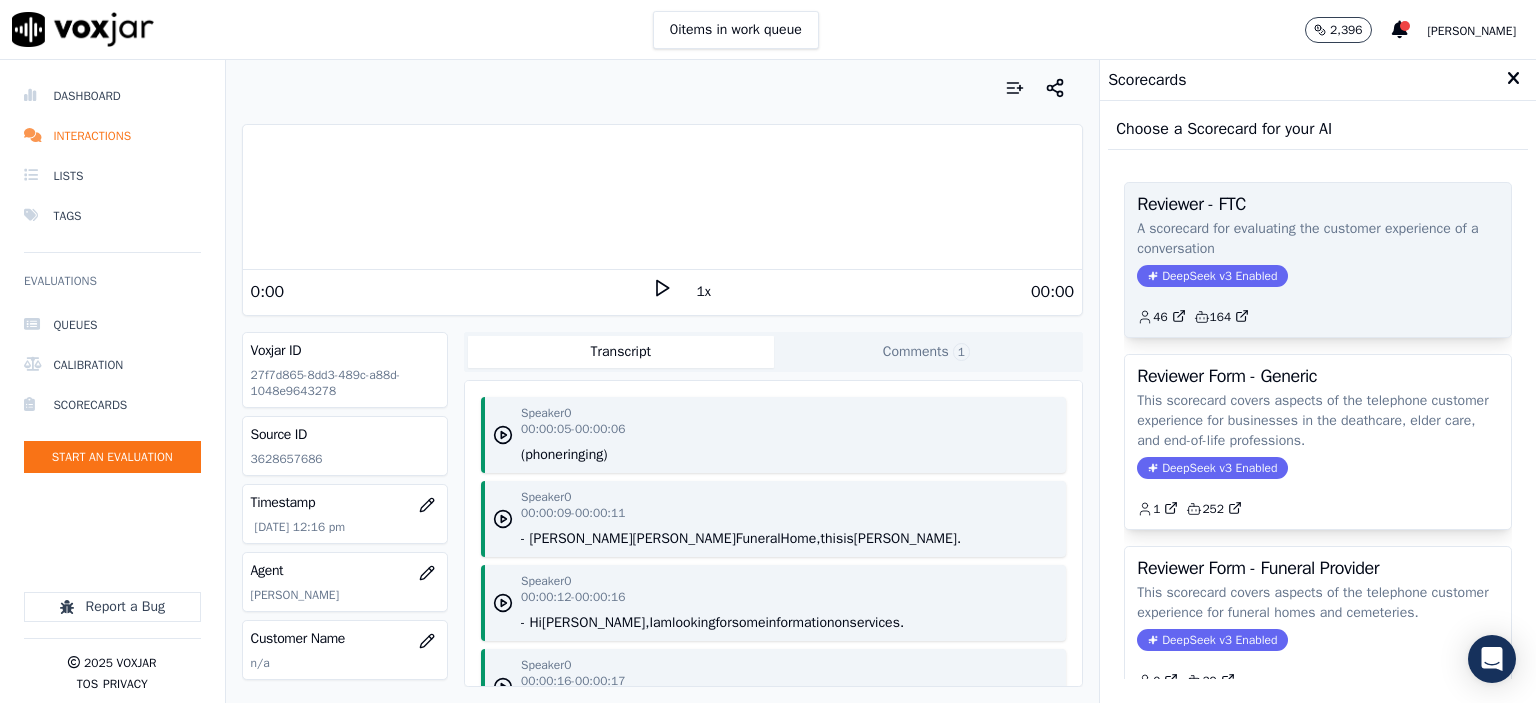 click on "A scorecard for evaluating the customer experience of a conversation" 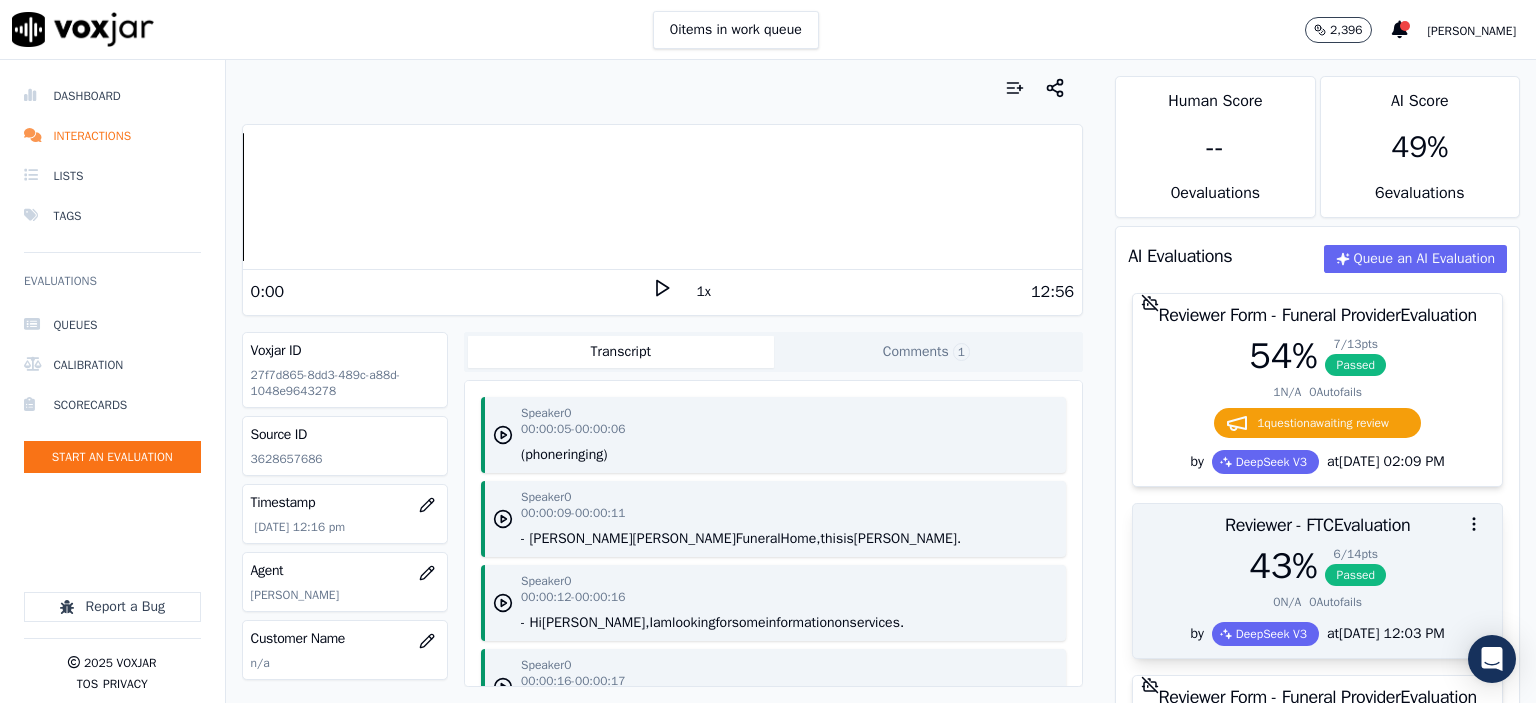 click at bounding box center (1317, 524) 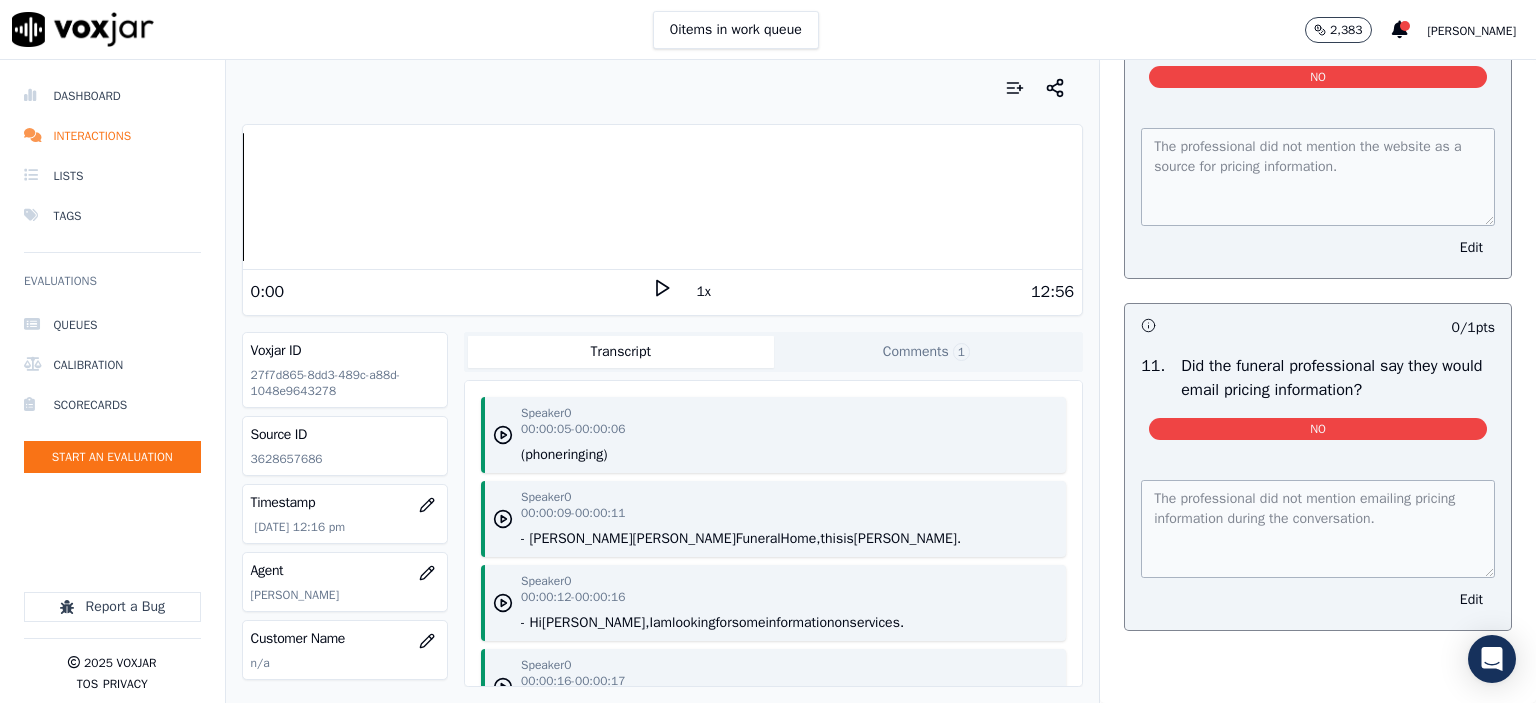 scroll, scrollTop: 3564, scrollLeft: 0, axis: vertical 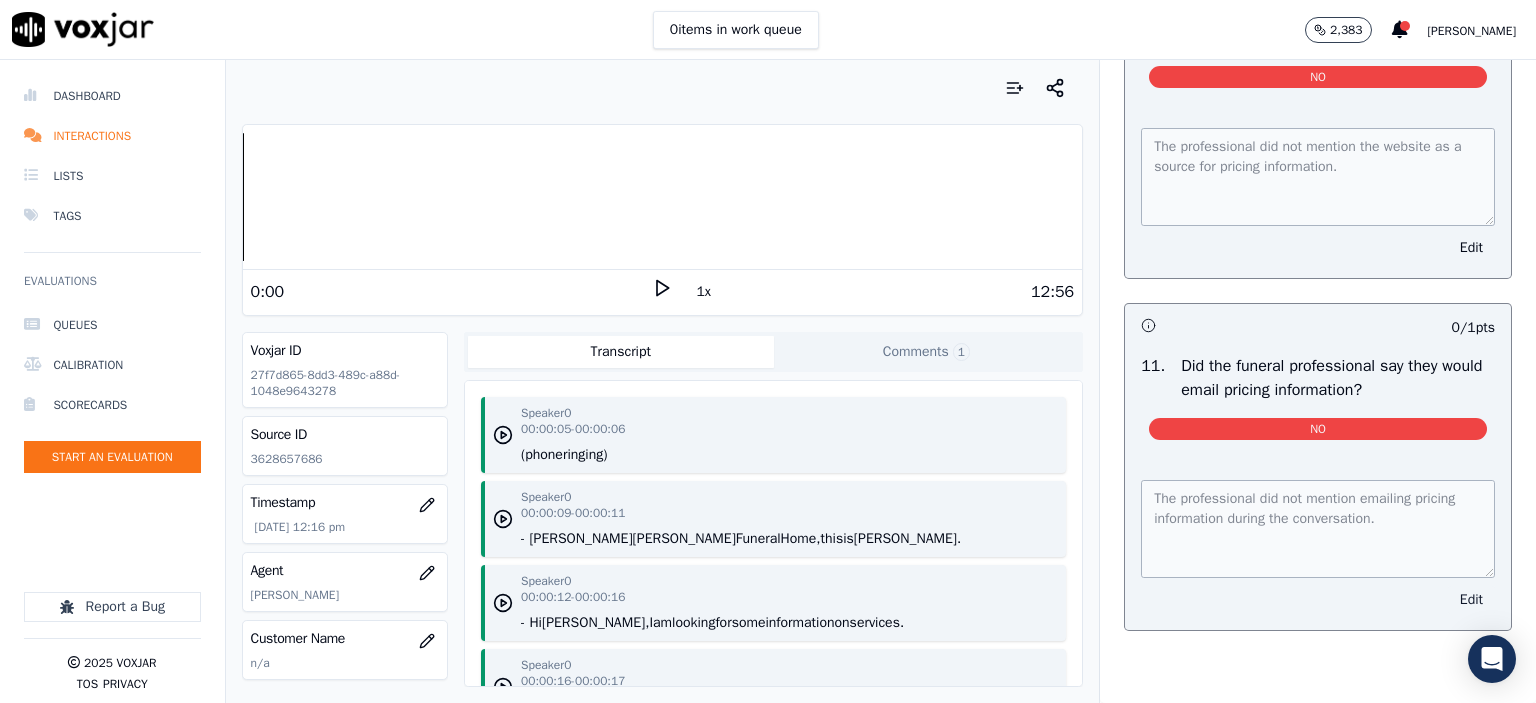 click on "Edit" at bounding box center [1471, 600] 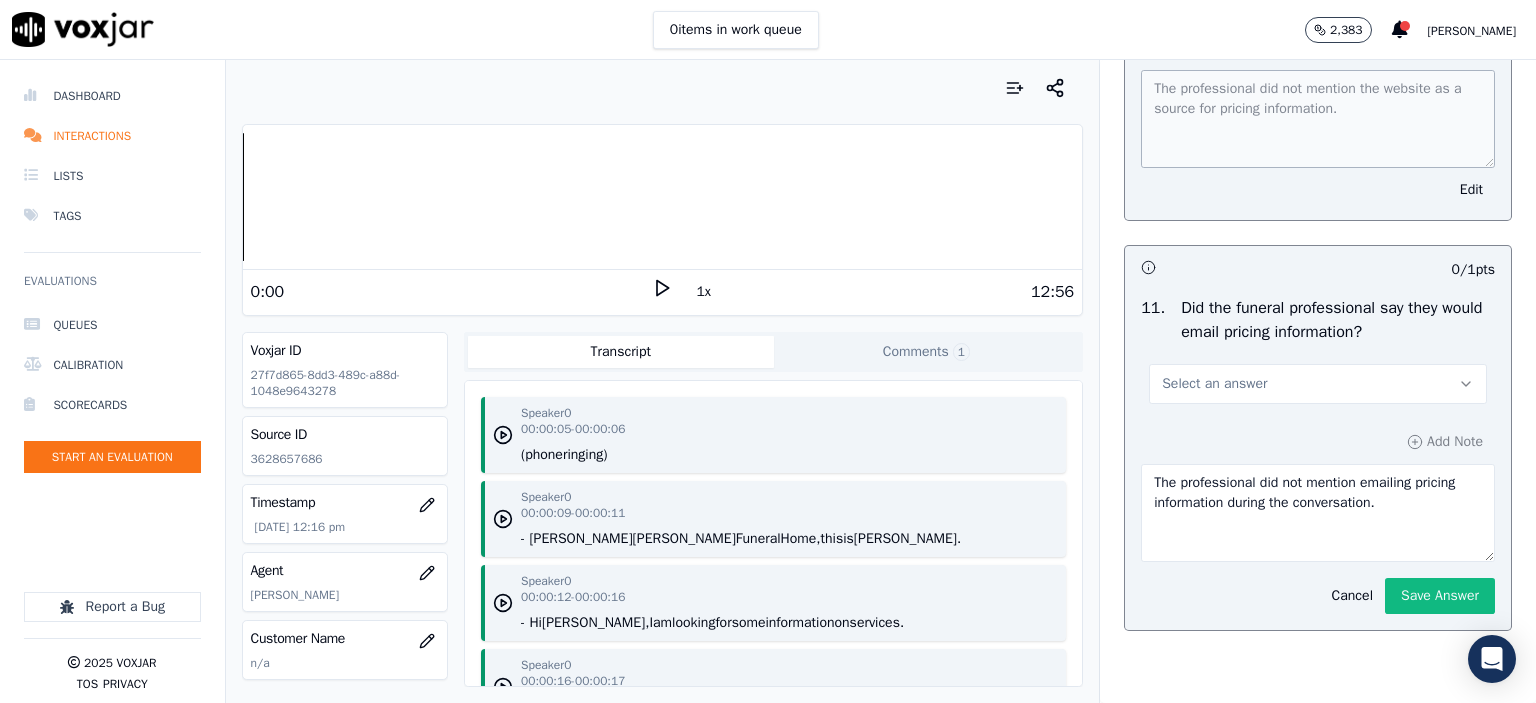 click on "Select an answer" at bounding box center (1318, 384) 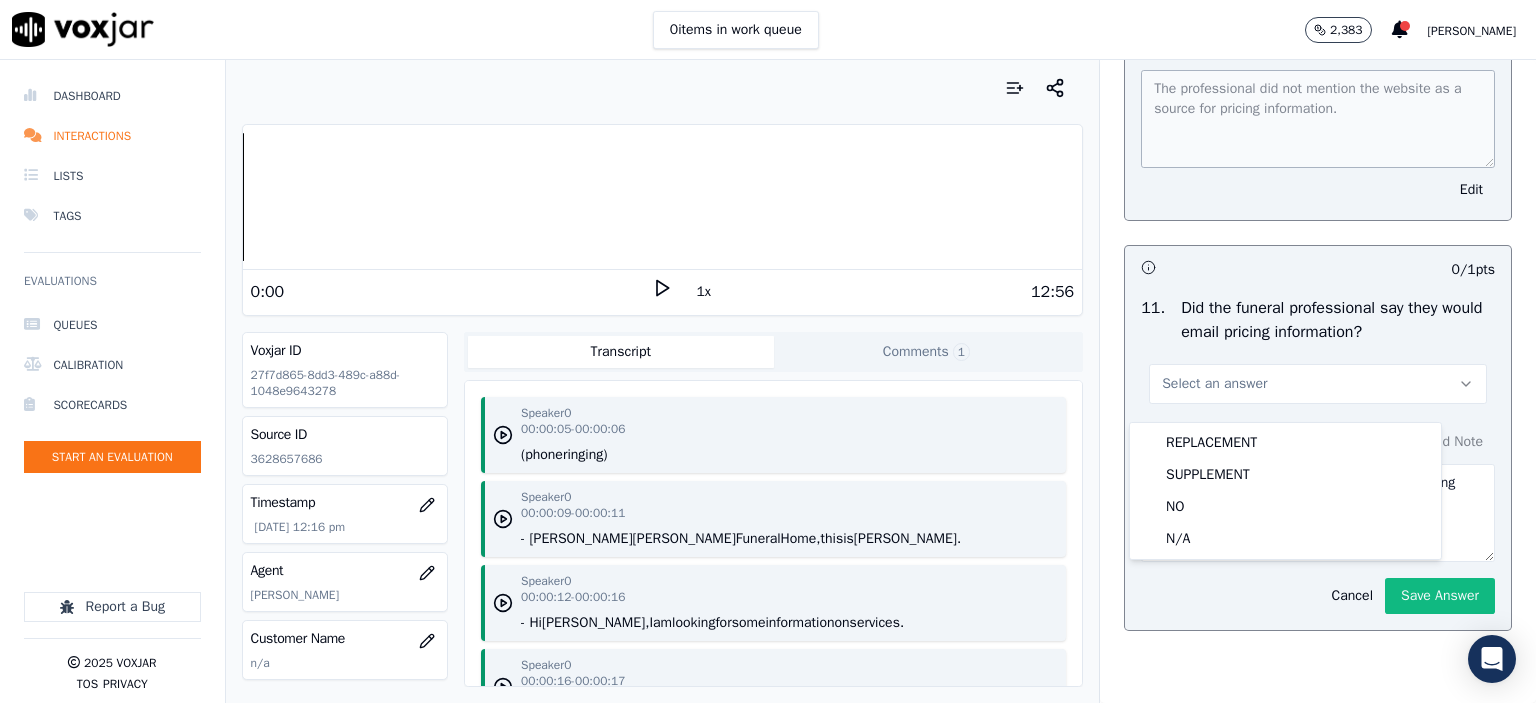 click on "Did the funeral professional say they would email pricing information?" at bounding box center [1338, 320] 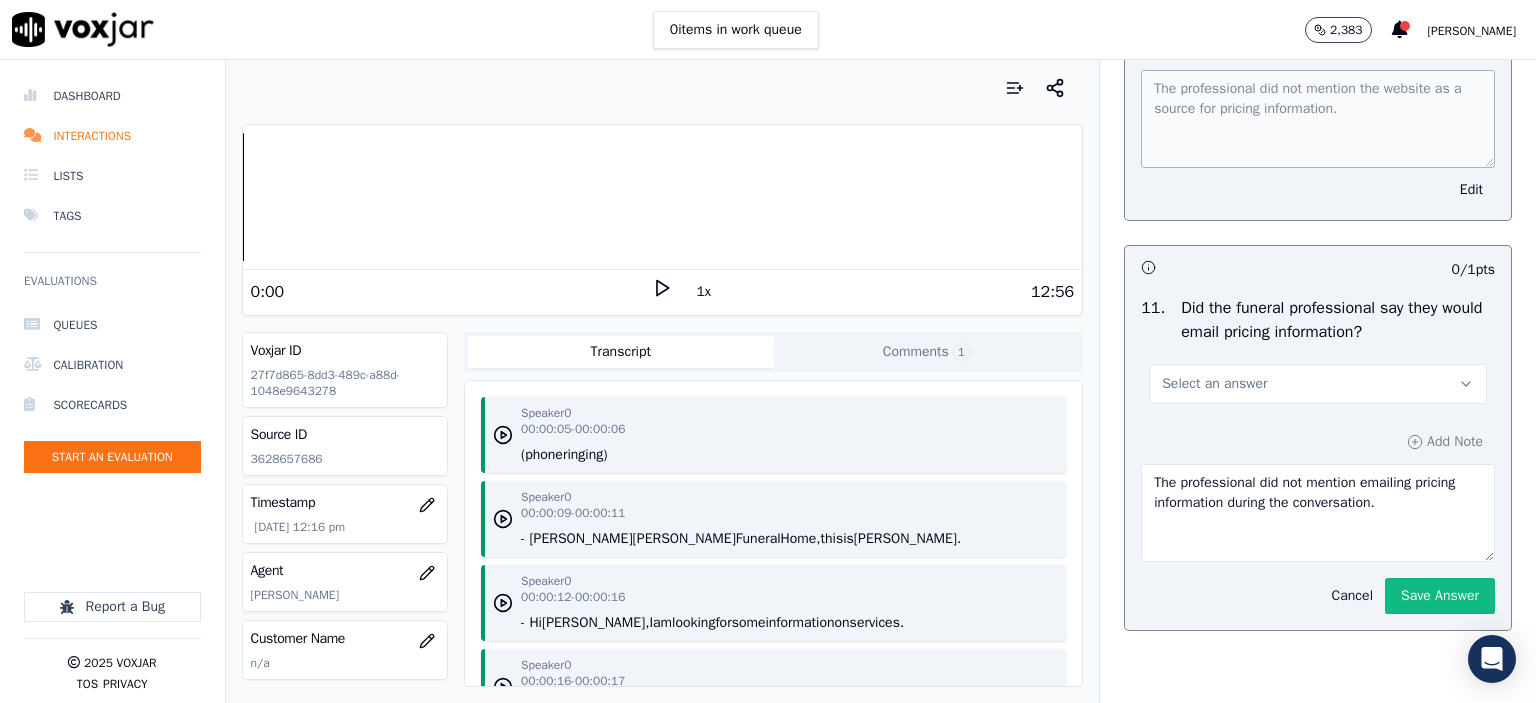 click on "Cancel" at bounding box center [1352, 596] 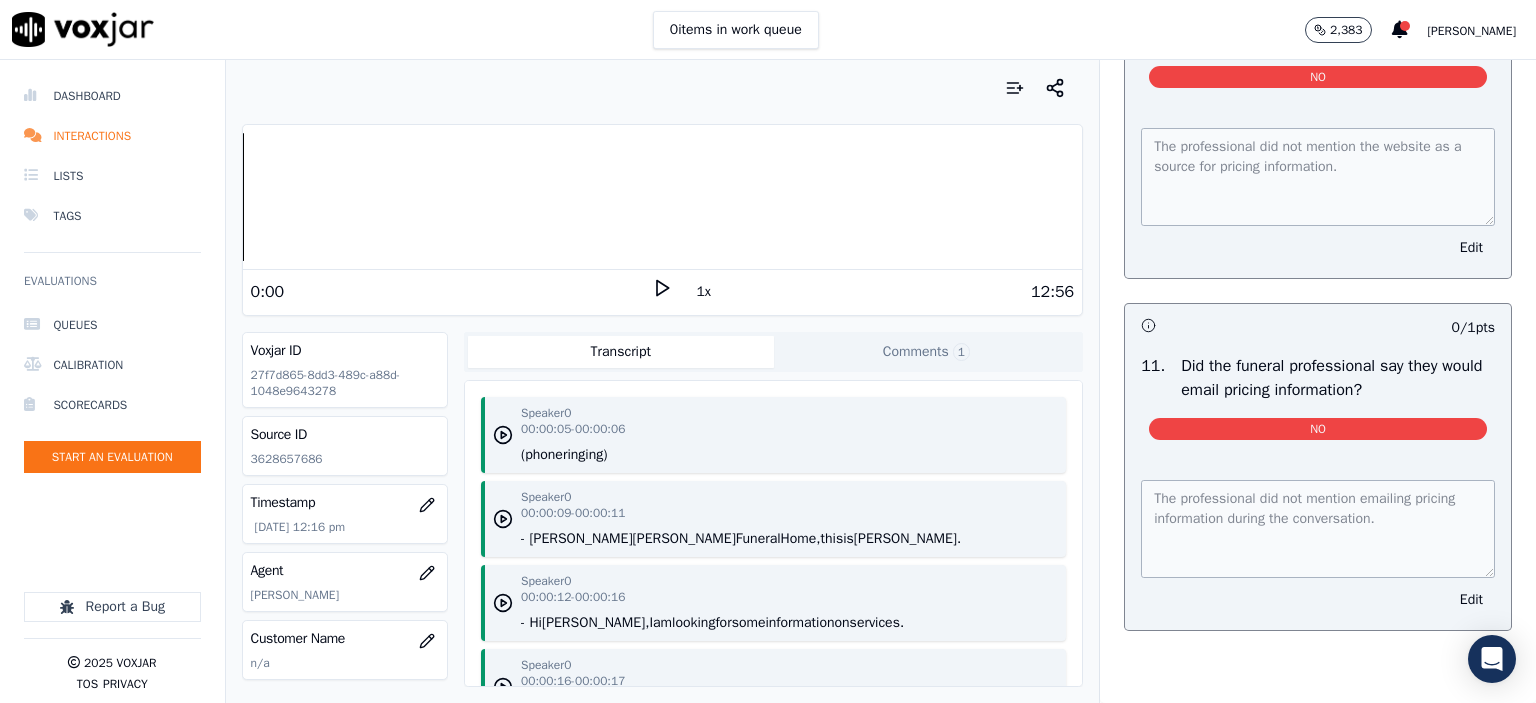 scroll, scrollTop: 3364, scrollLeft: 0, axis: vertical 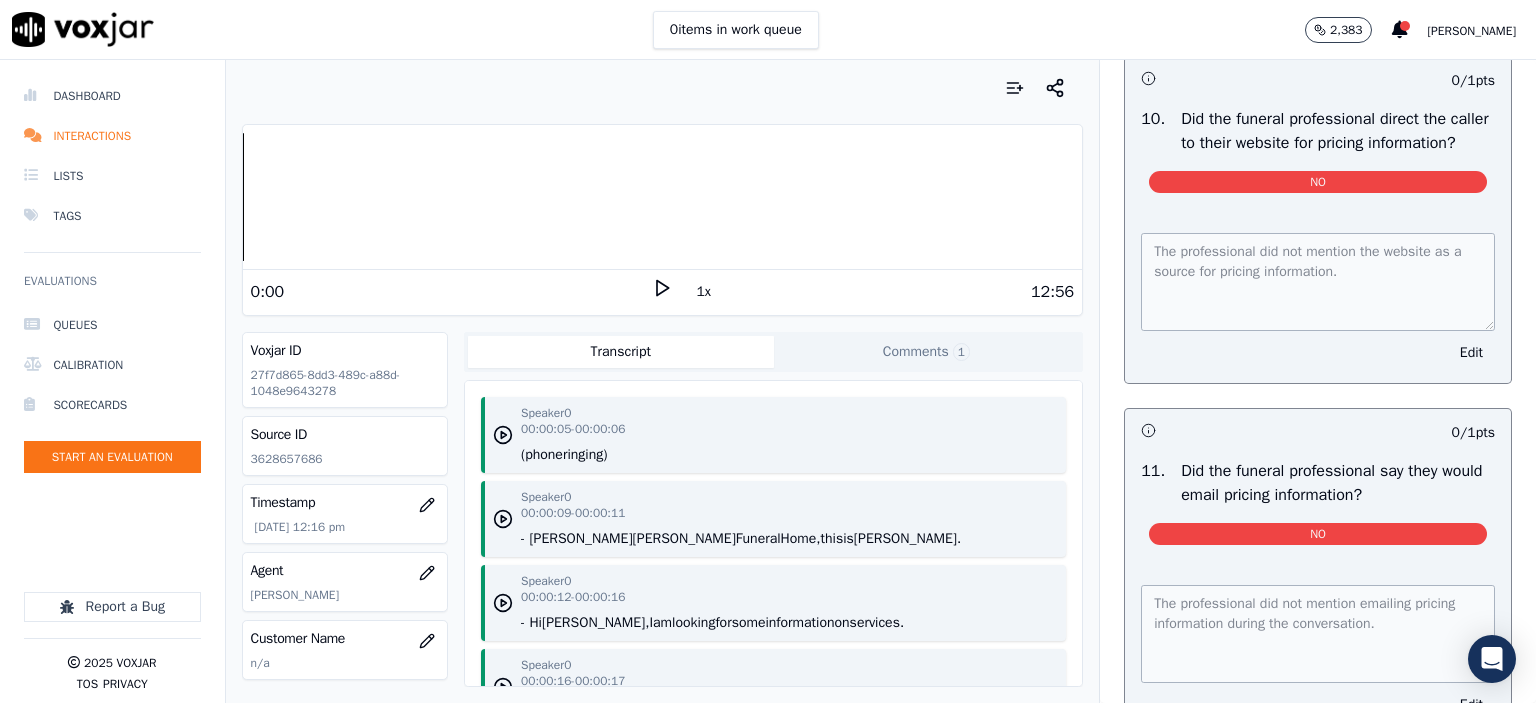 click on "NO" at bounding box center [1318, 182] 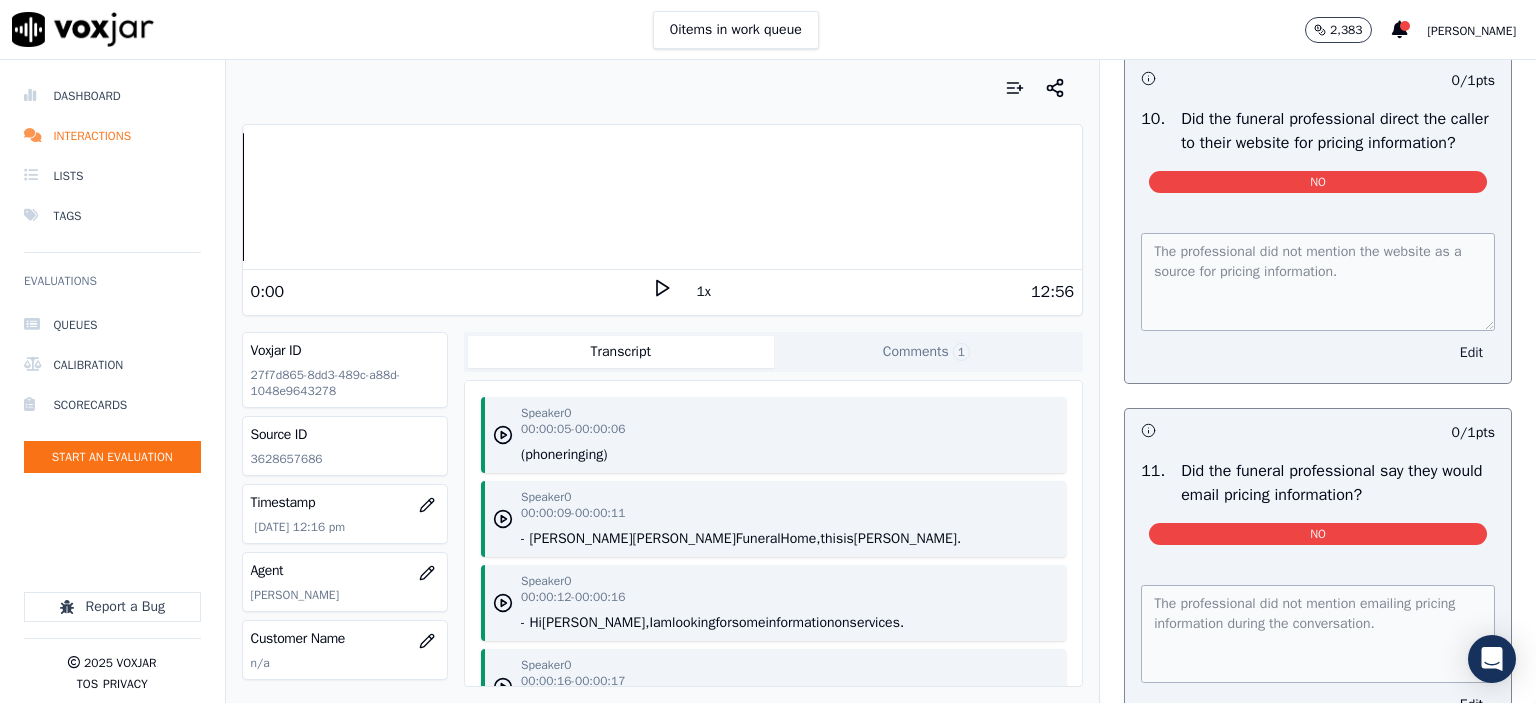 click on "Edit" at bounding box center (1471, 353) 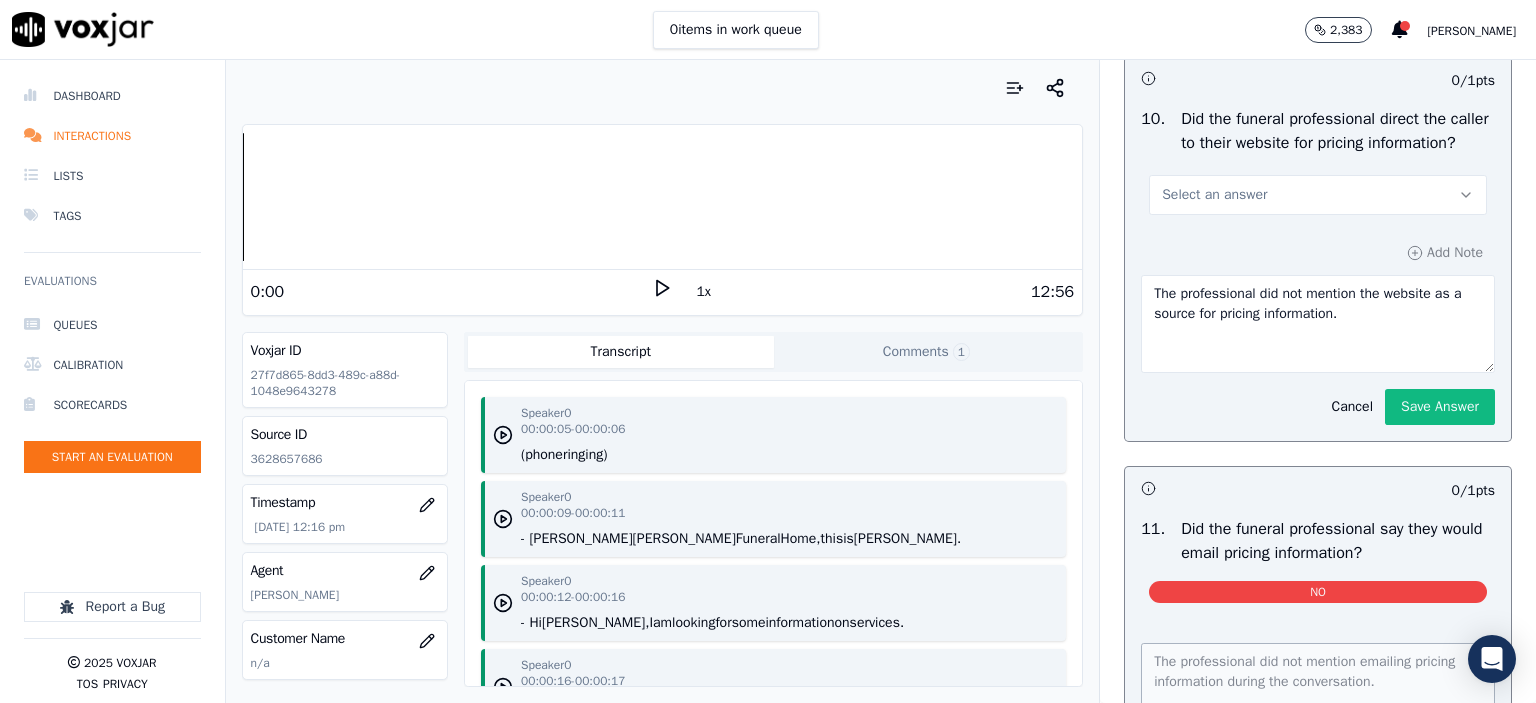 click on "Select an answer" at bounding box center (1318, 195) 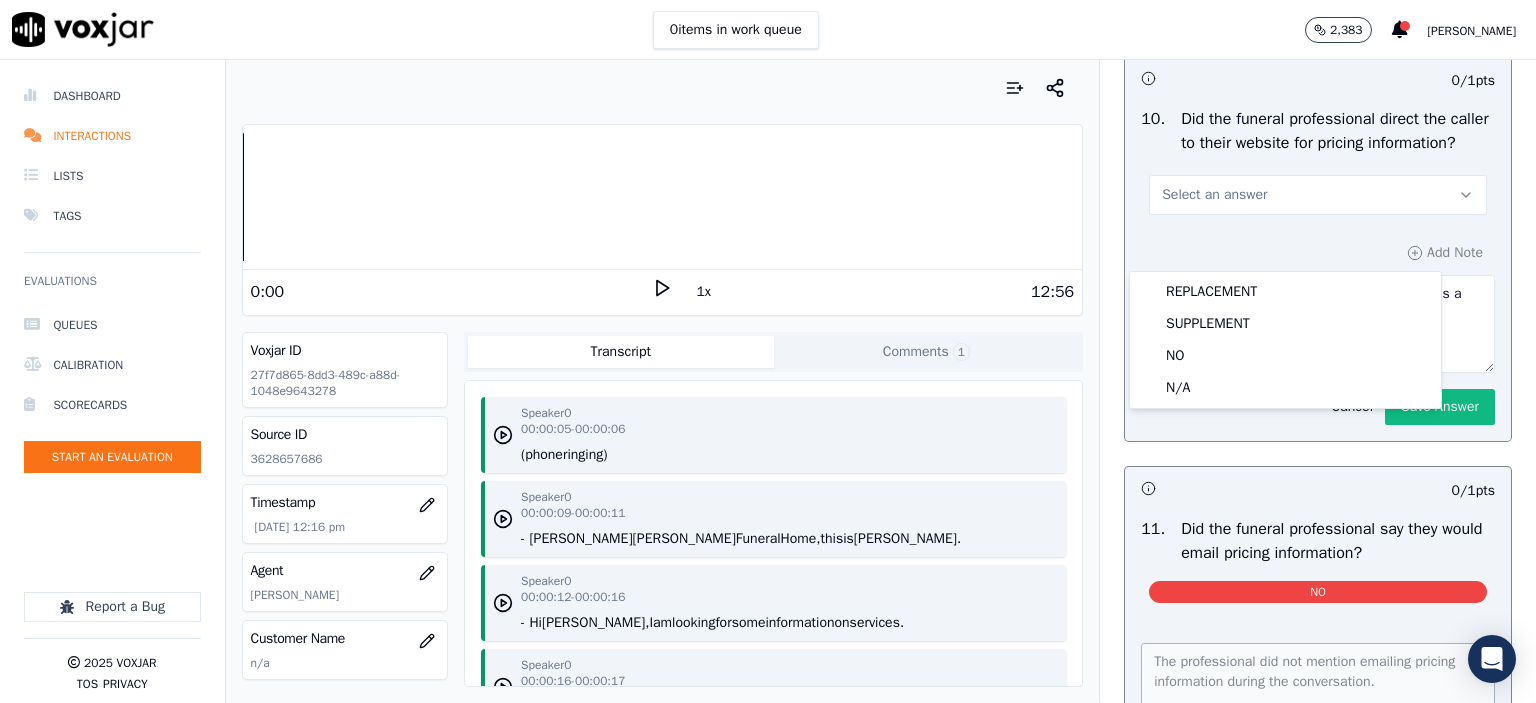 click on "Cancel" at bounding box center [1352, 407] 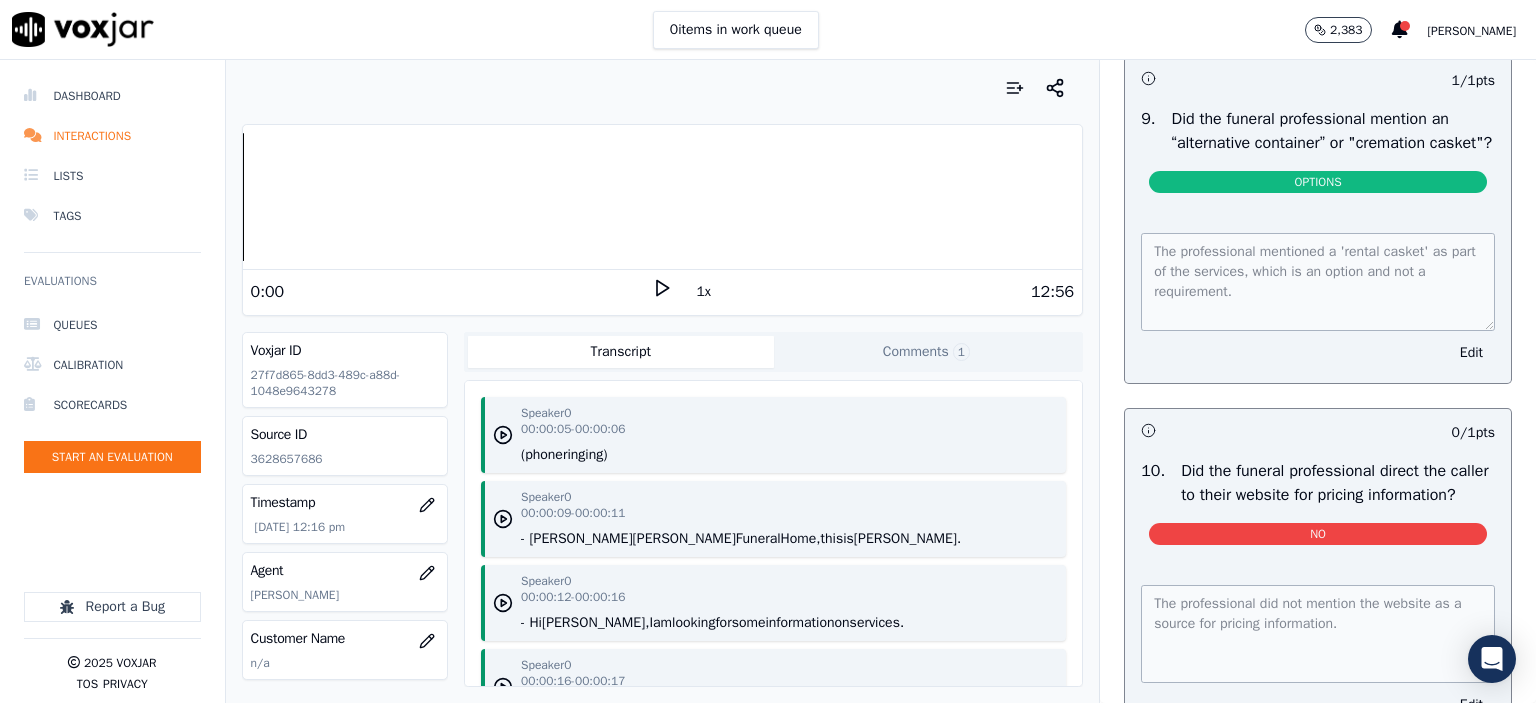 scroll, scrollTop: 2964, scrollLeft: 0, axis: vertical 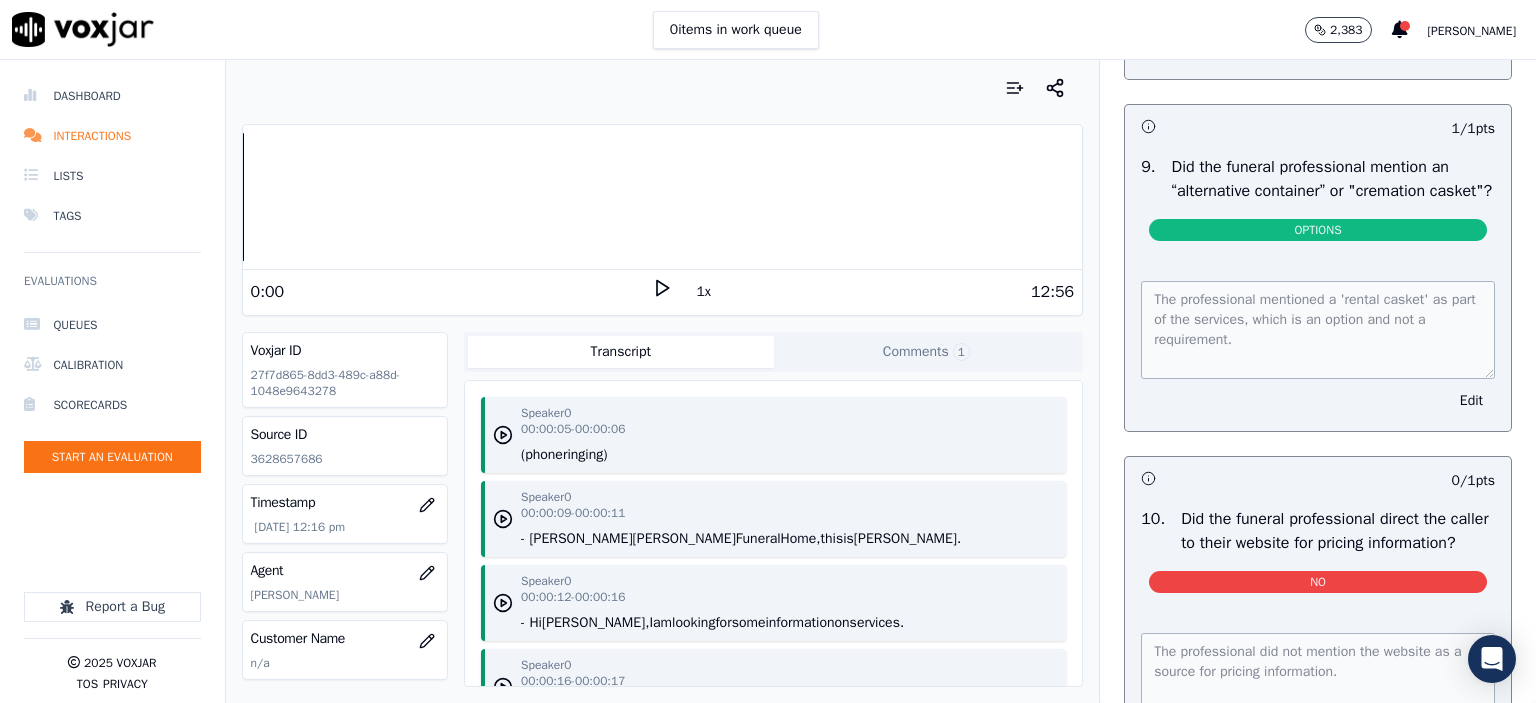 click on "OPTIONS" at bounding box center [1318, 230] 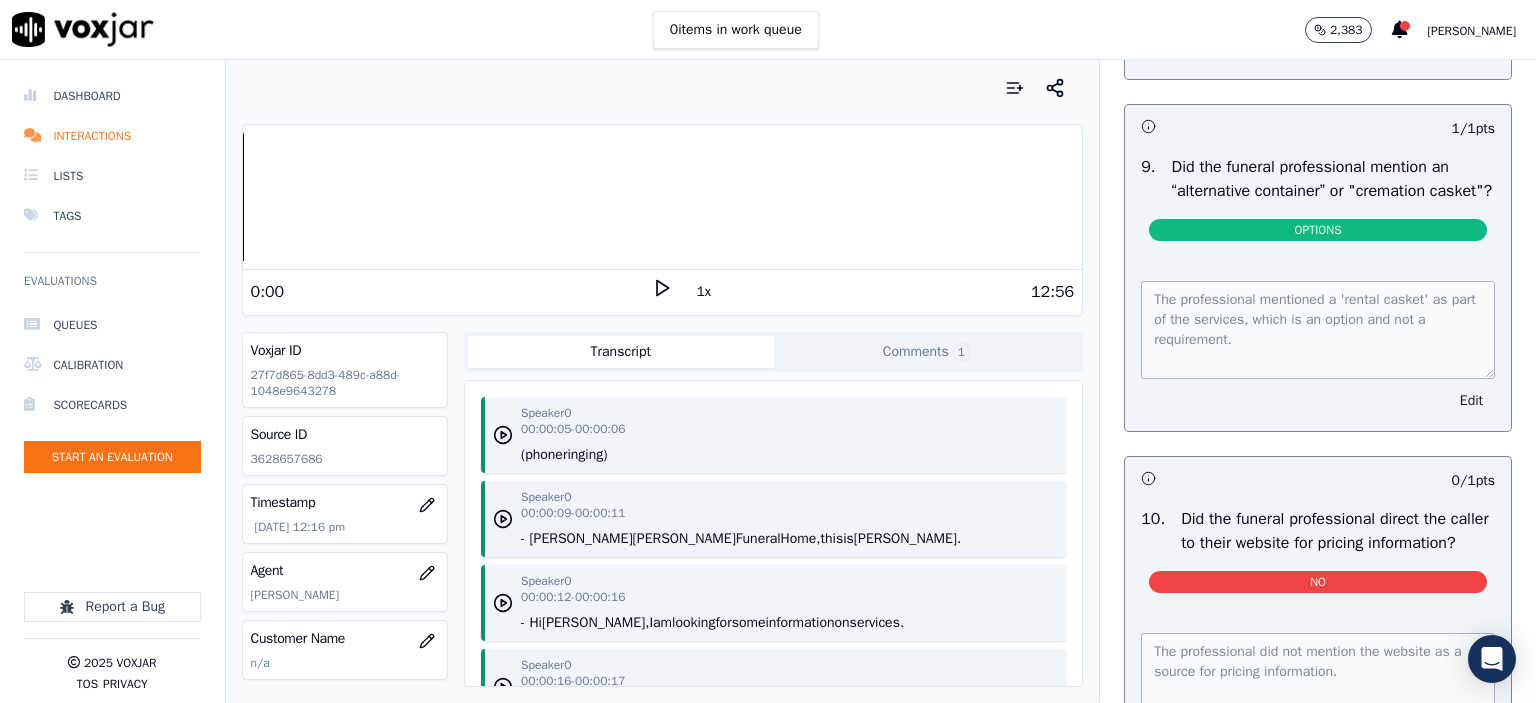 click on "Edit" at bounding box center (1471, 401) 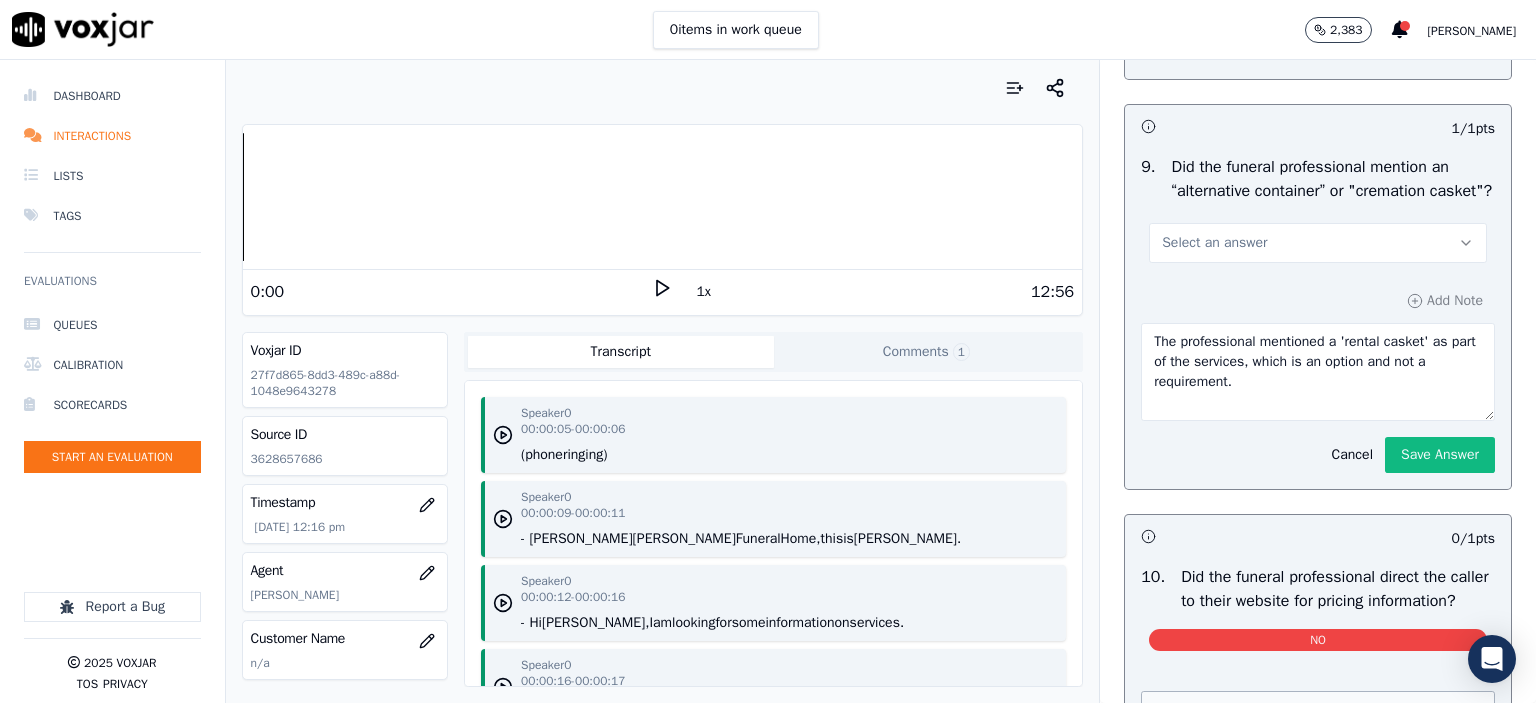 click on "Select an answer" at bounding box center (1318, 243) 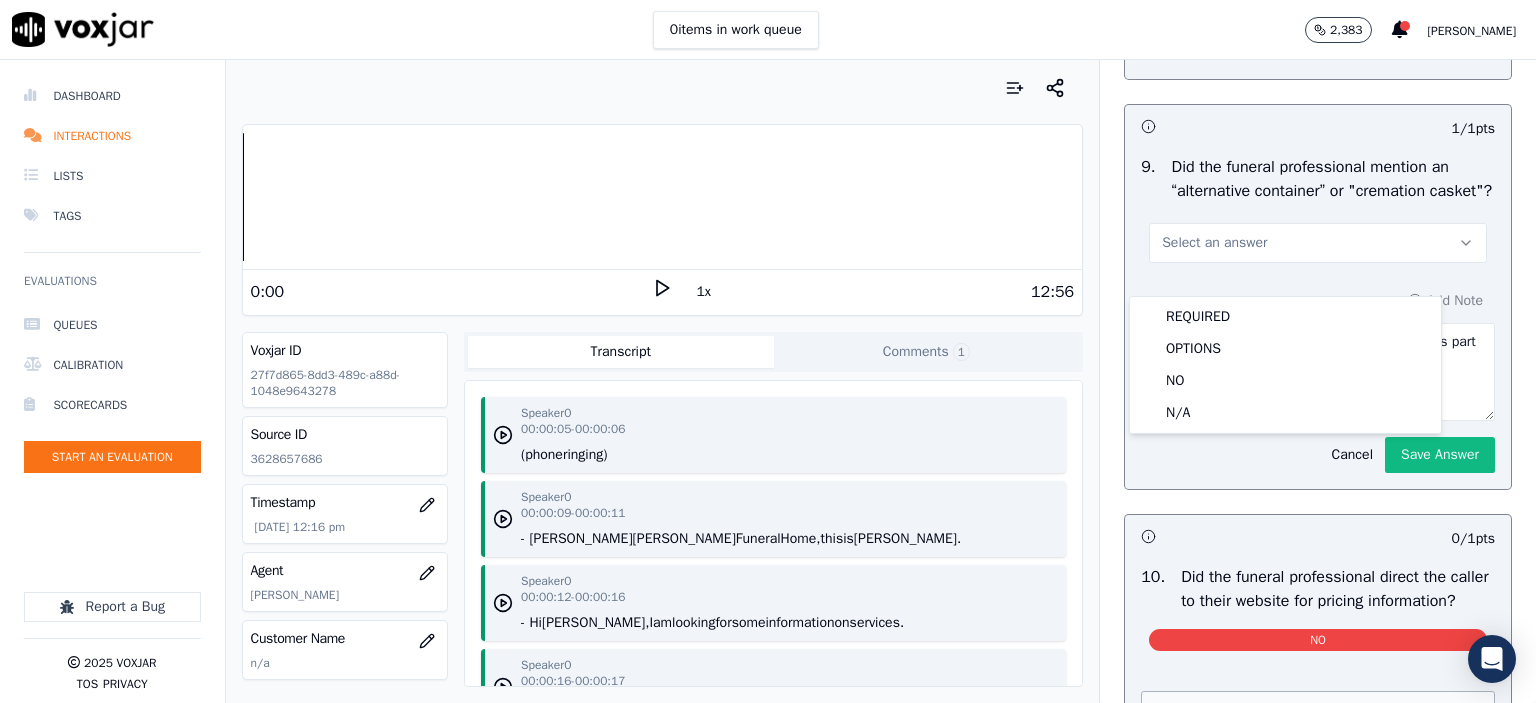 click on "Select an answer" at bounding box center (1318, 243) 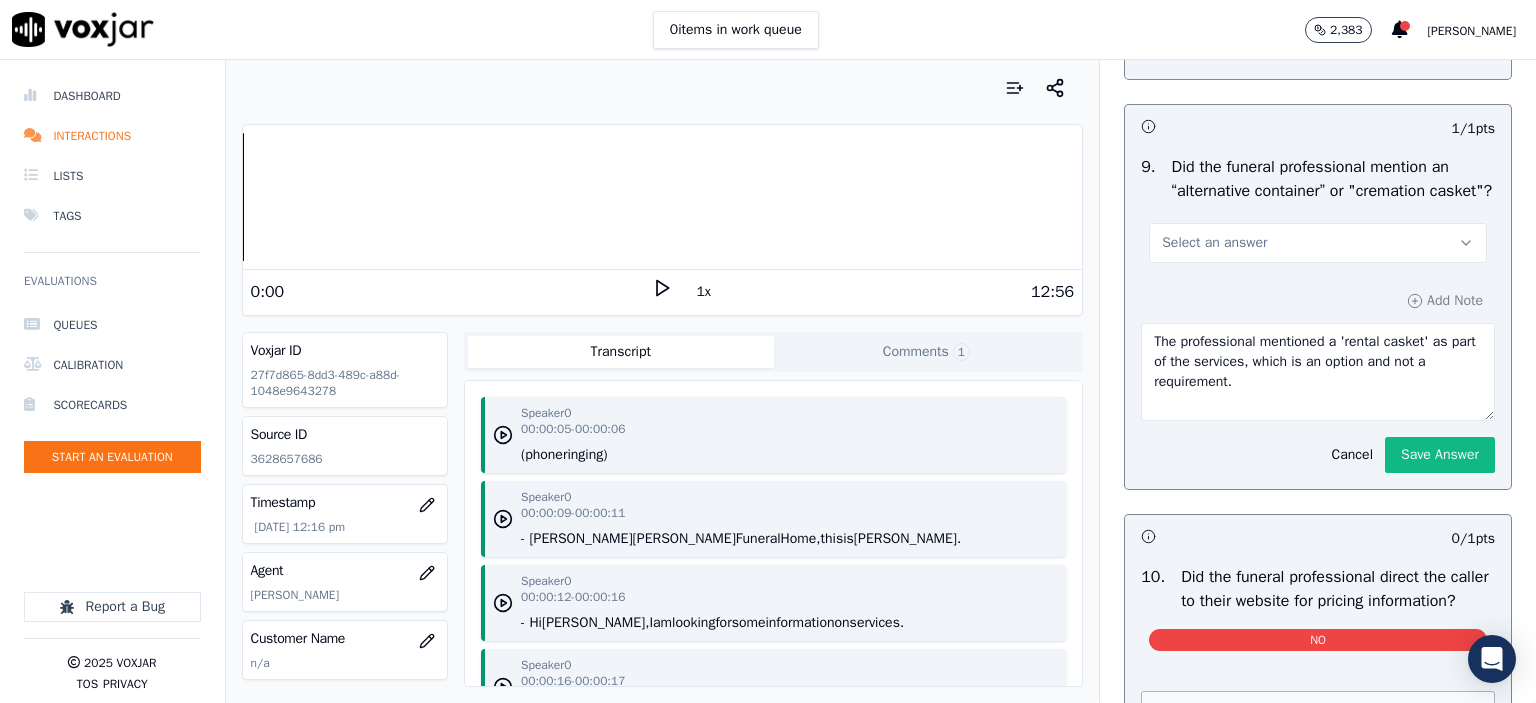 click on "Select an answer" at bounding box center [1318, 243] 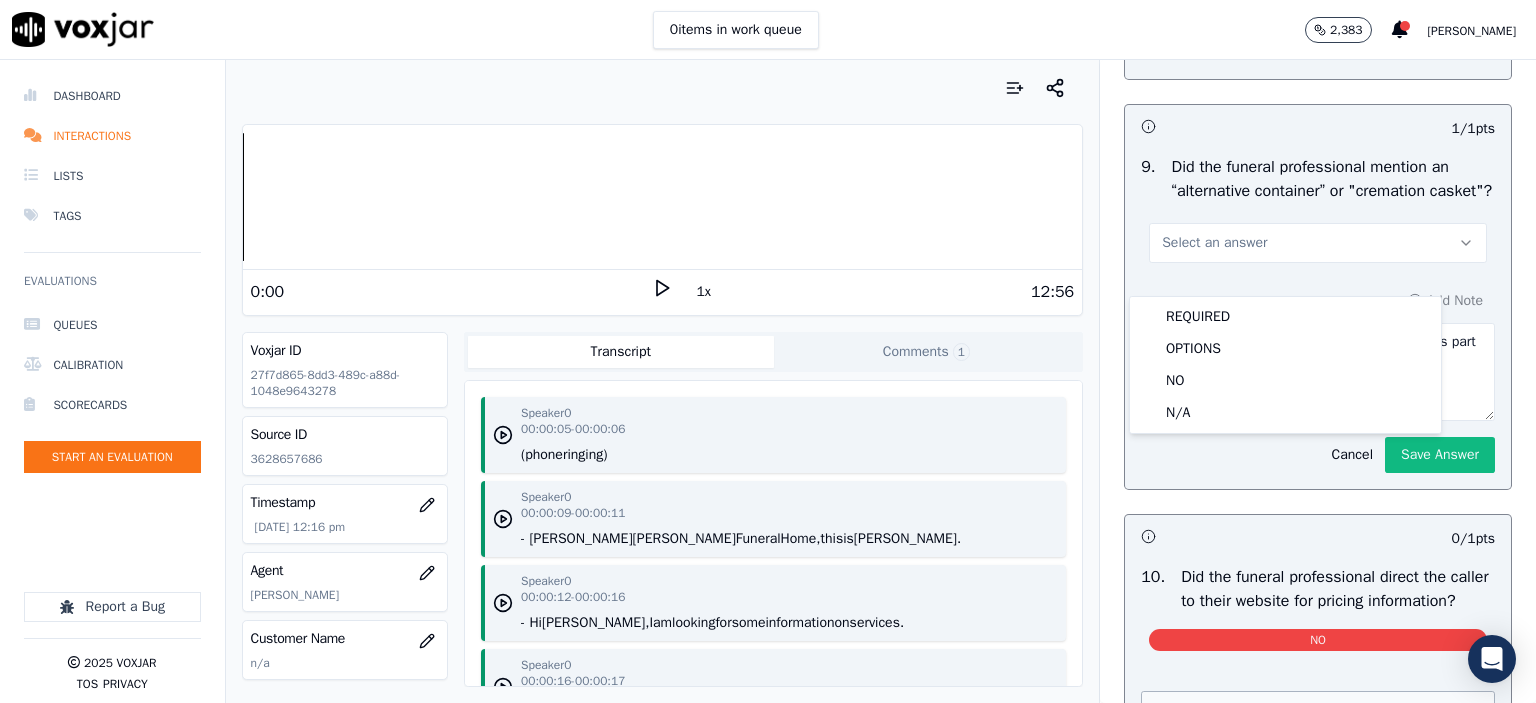 click on "Select an answer" at bounding box center [1318, 243] 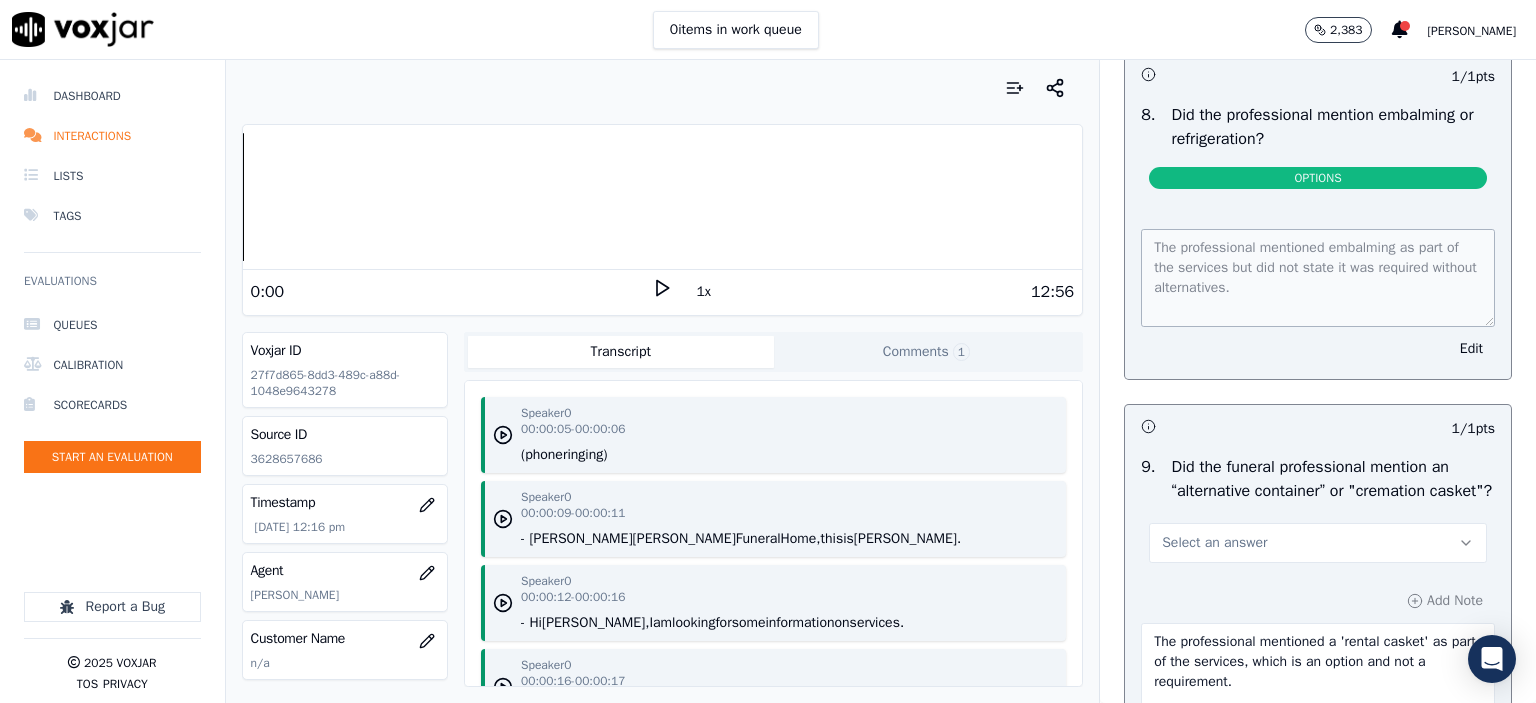 scroll, scrollTop: 2564, scrollLeft: 0, axis: vertical 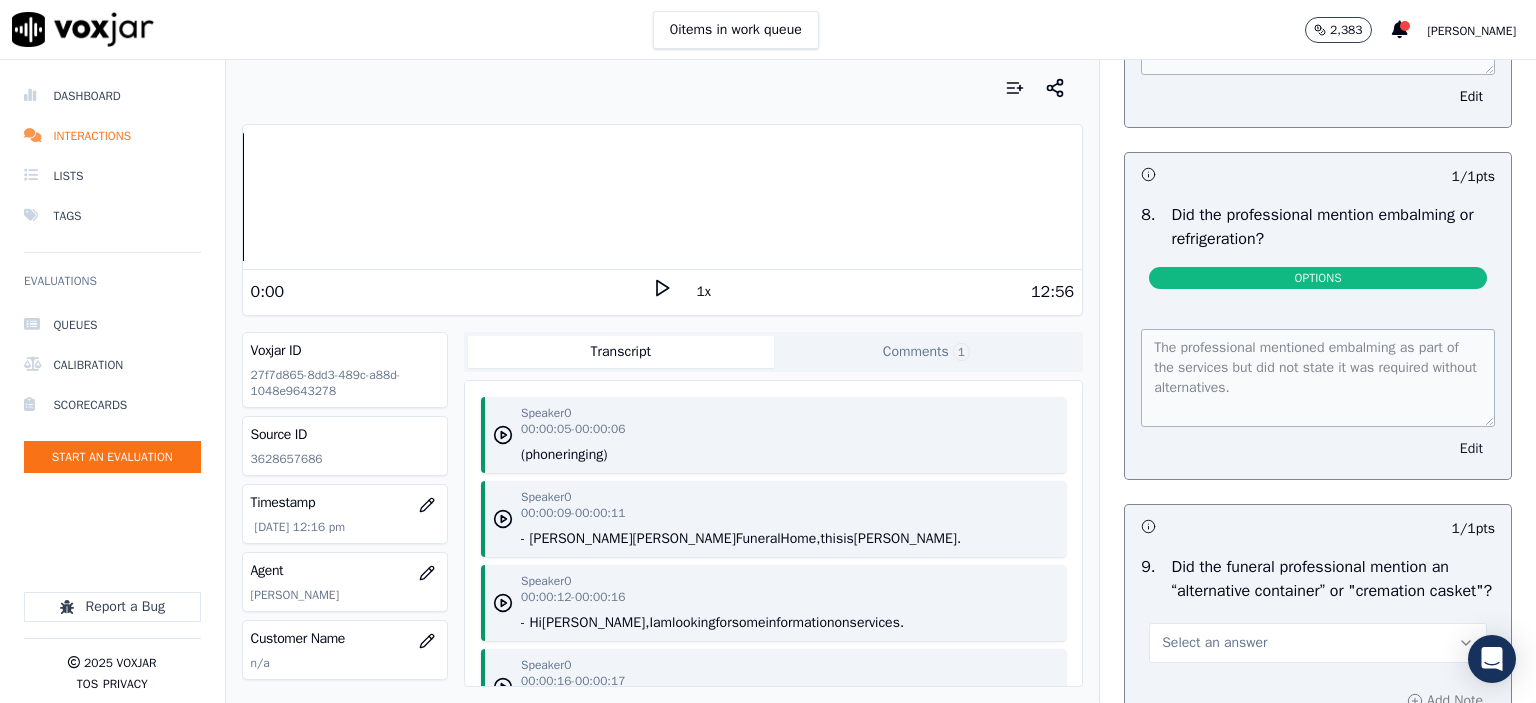 click on "Edit" at bounding box center (1471, 449) 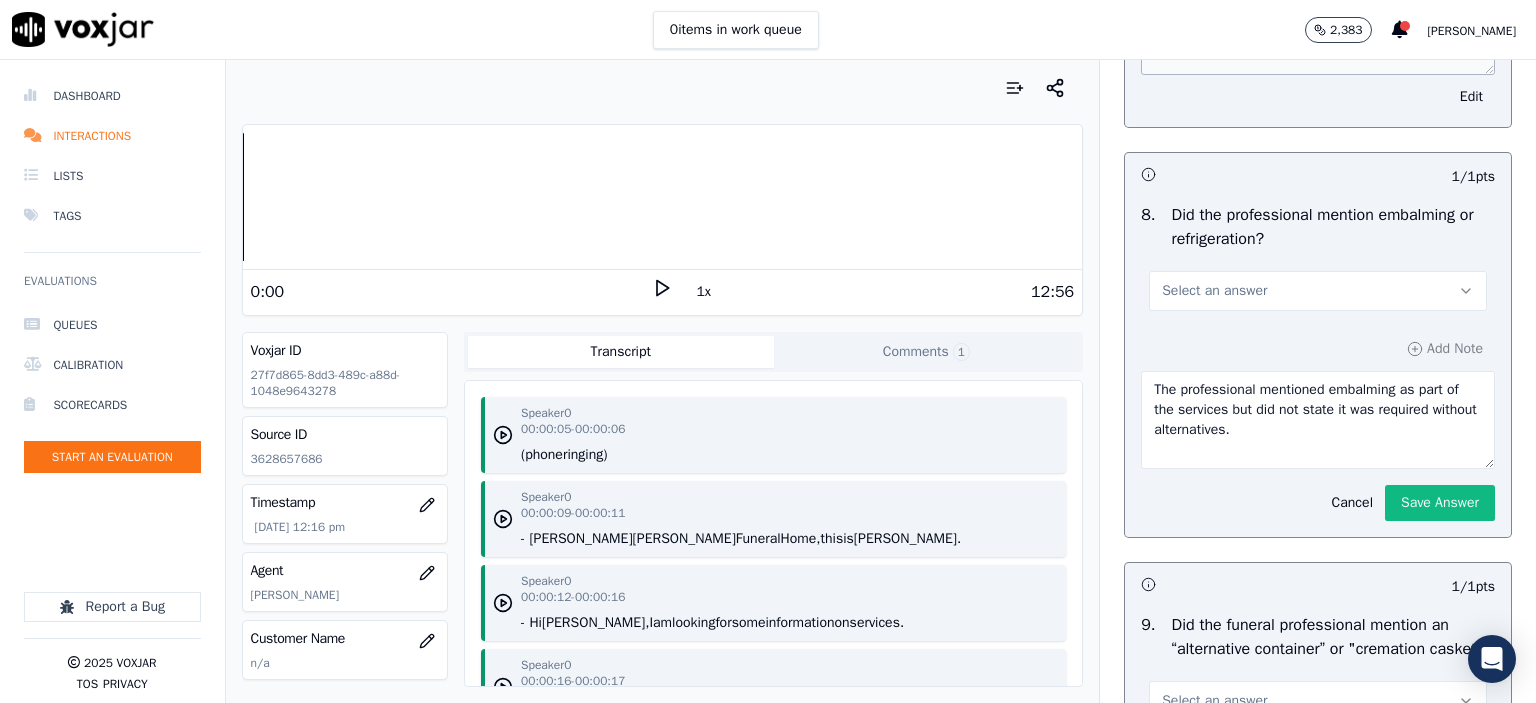 click on "Select an answer" at bounding box center [1214, 291] 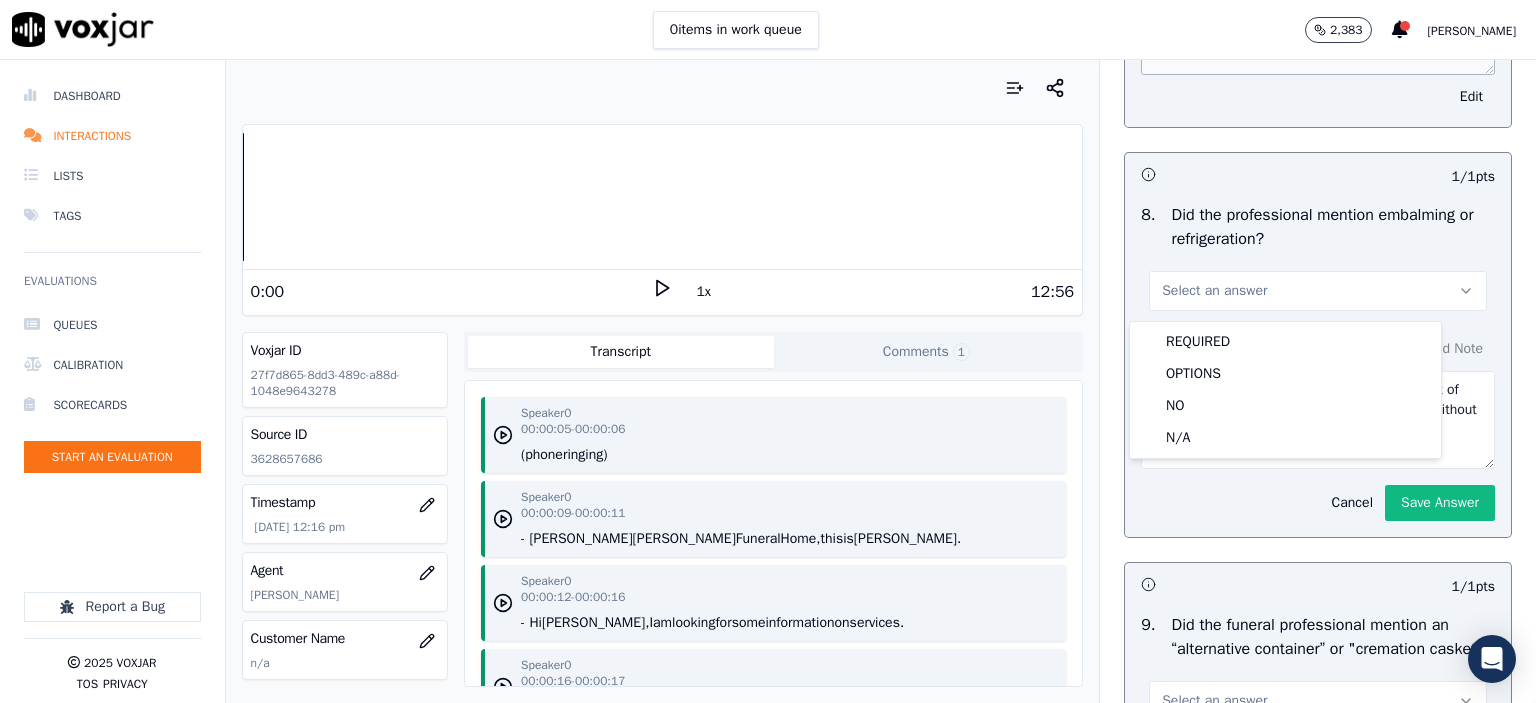 click on "Select an answer" at bounding box center (1214, 291) 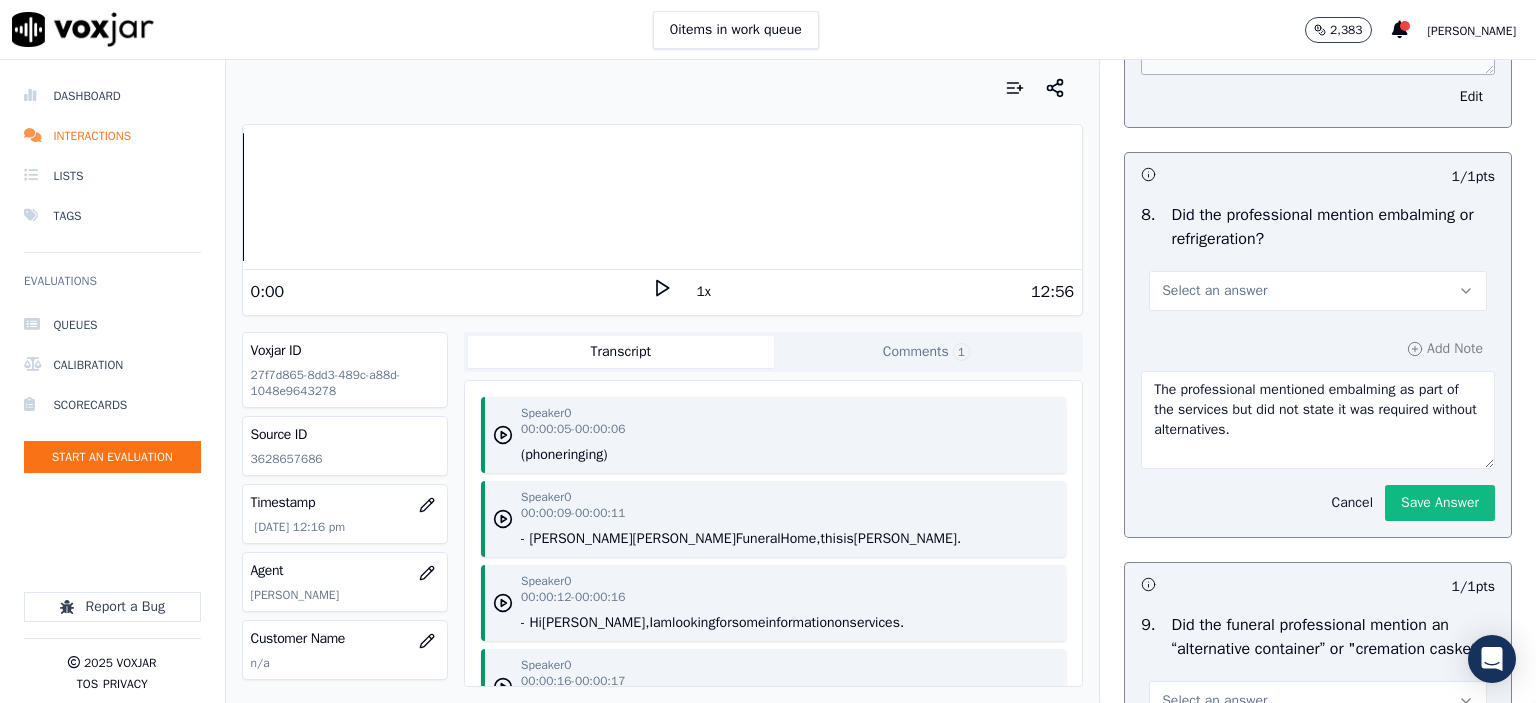 click on "Cancel" at bounding box center (1352, 503) 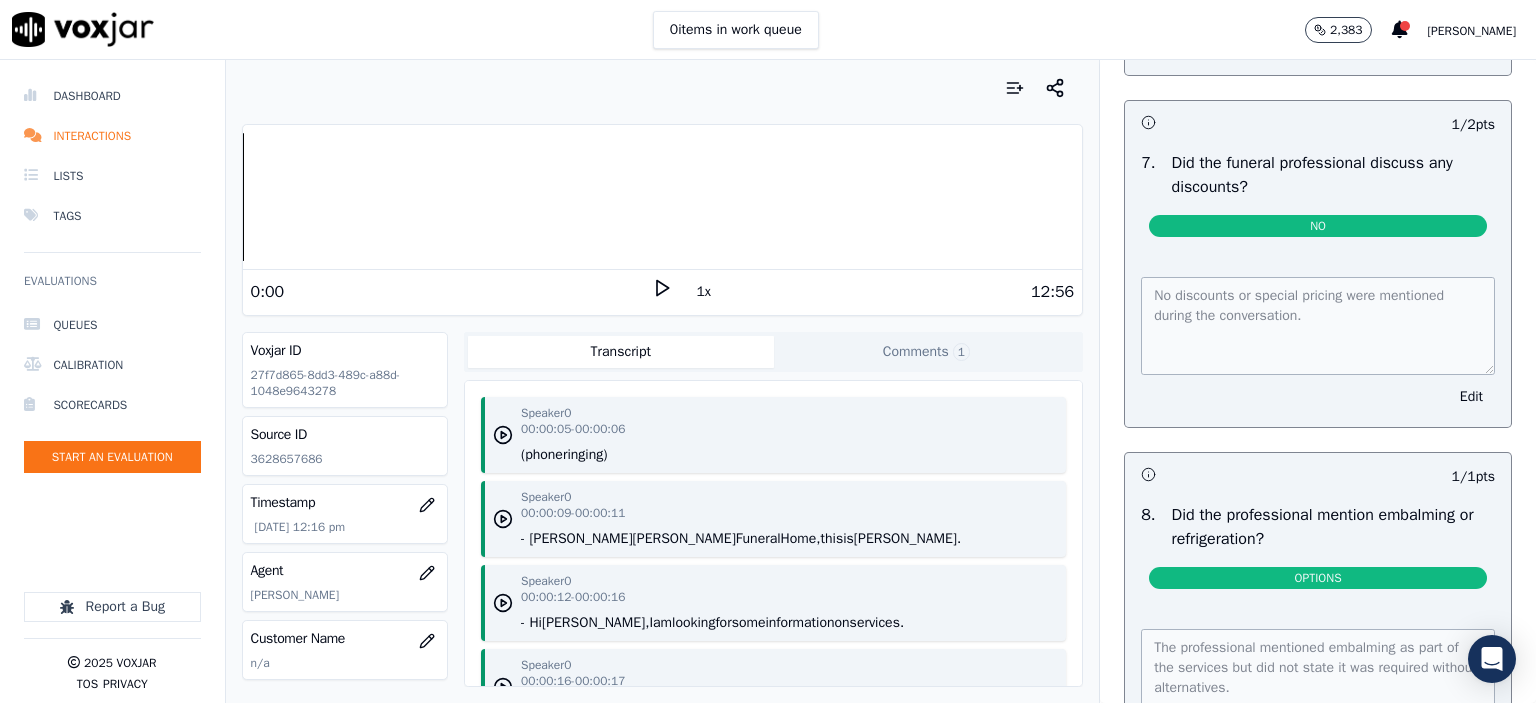 scroll, scrollTop: 2164, scrollLeft: 0, axis: vertical 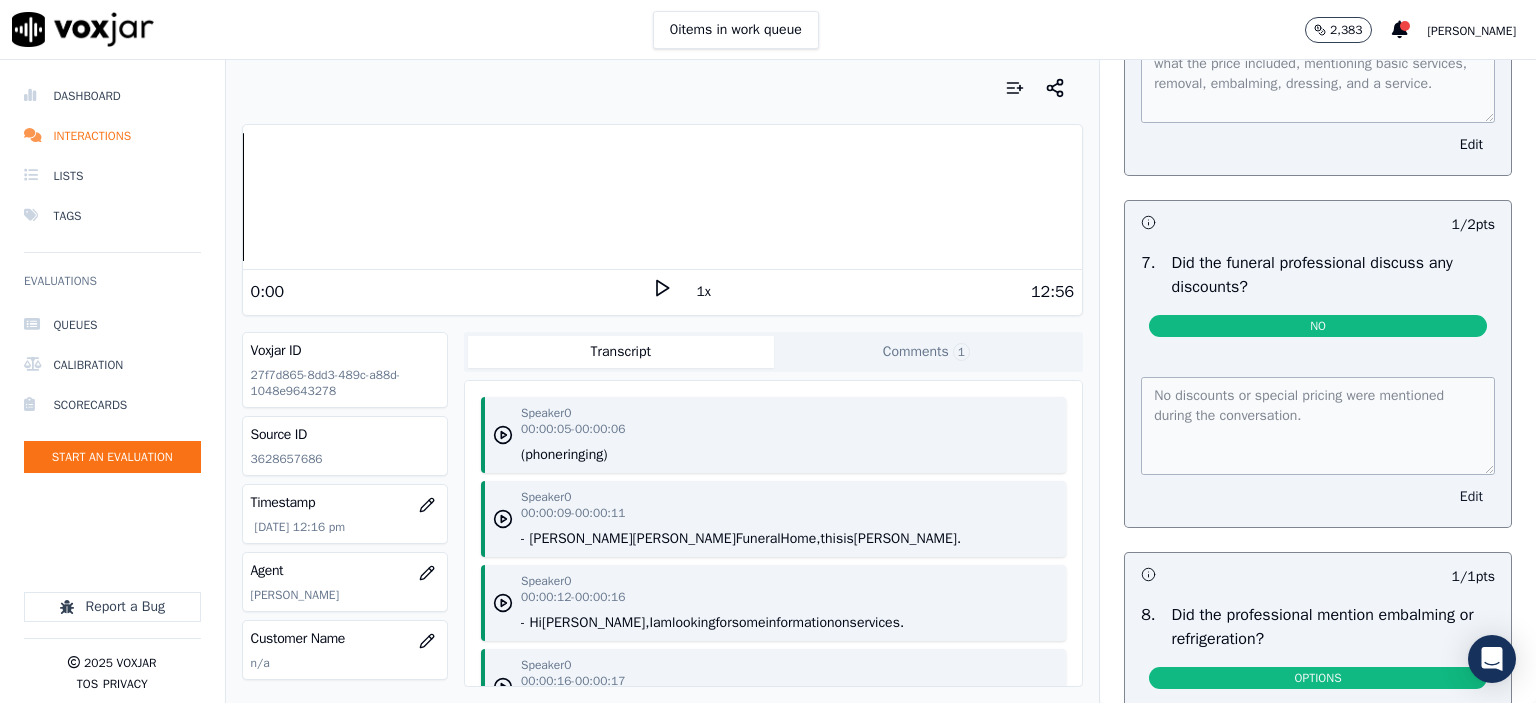 click on "Edit" at bounding box center (1471, 497) 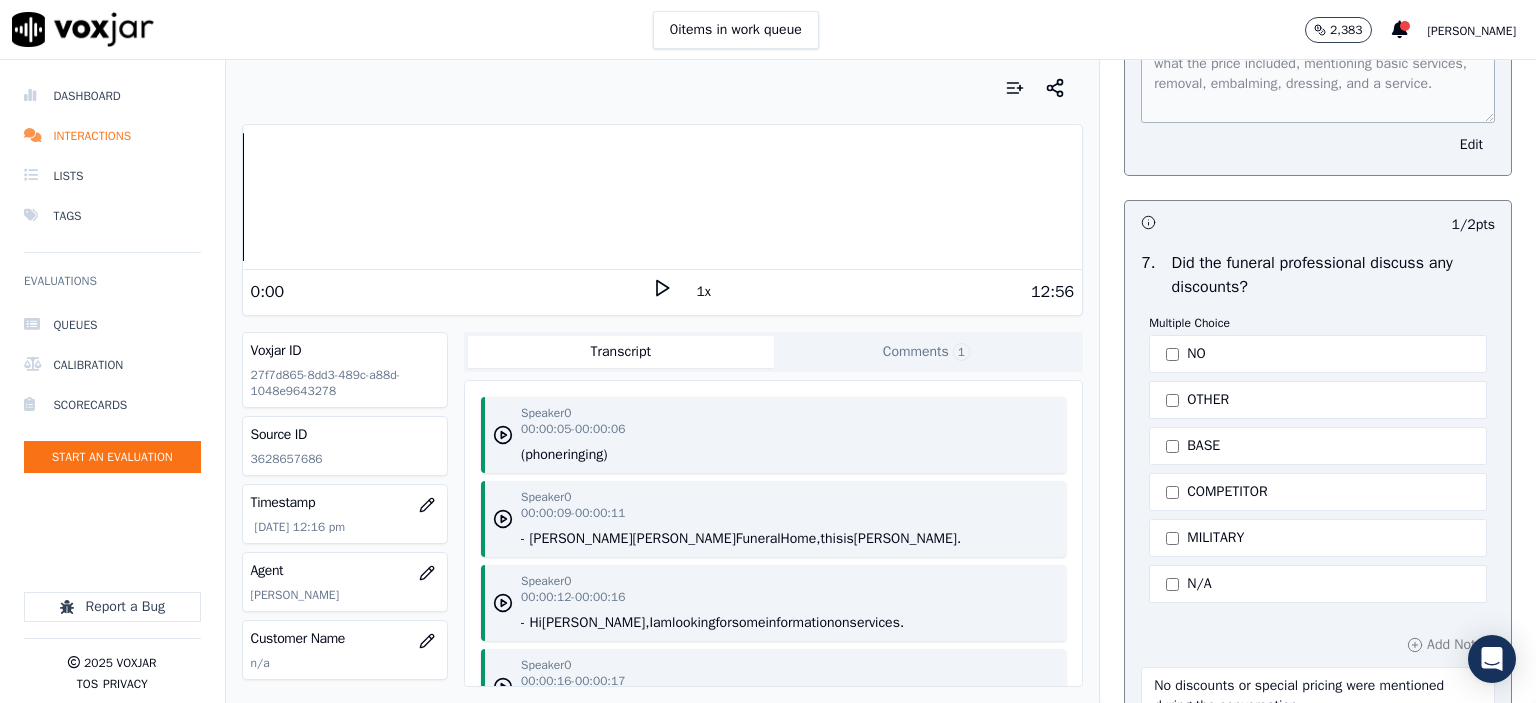 click on "Multiple Choice     NO   OTHER   BASE   COMPETITOR   MILITARY
N/A" at bounding box center (1318, 453) 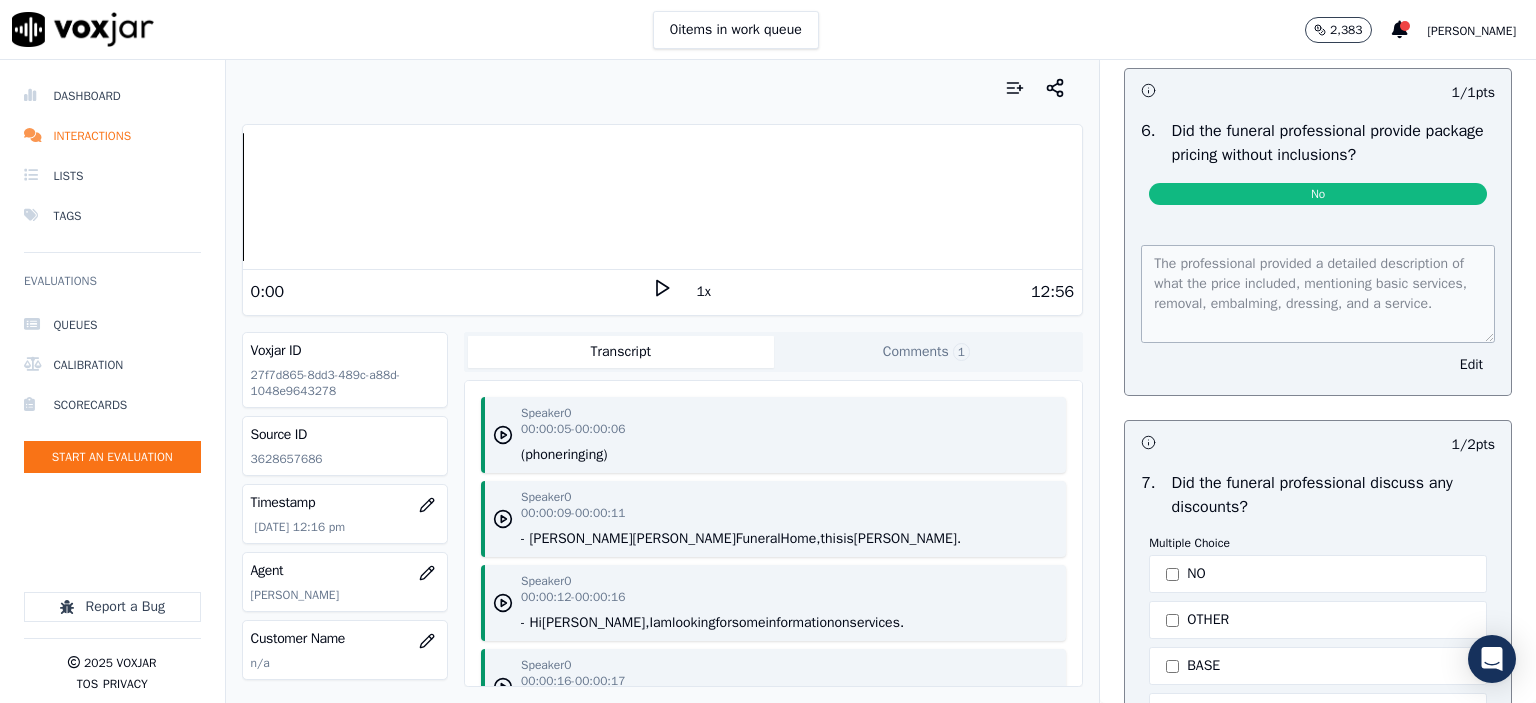 scroll, scrollTop: 1864, scrollLeft: 0, axis: vertical 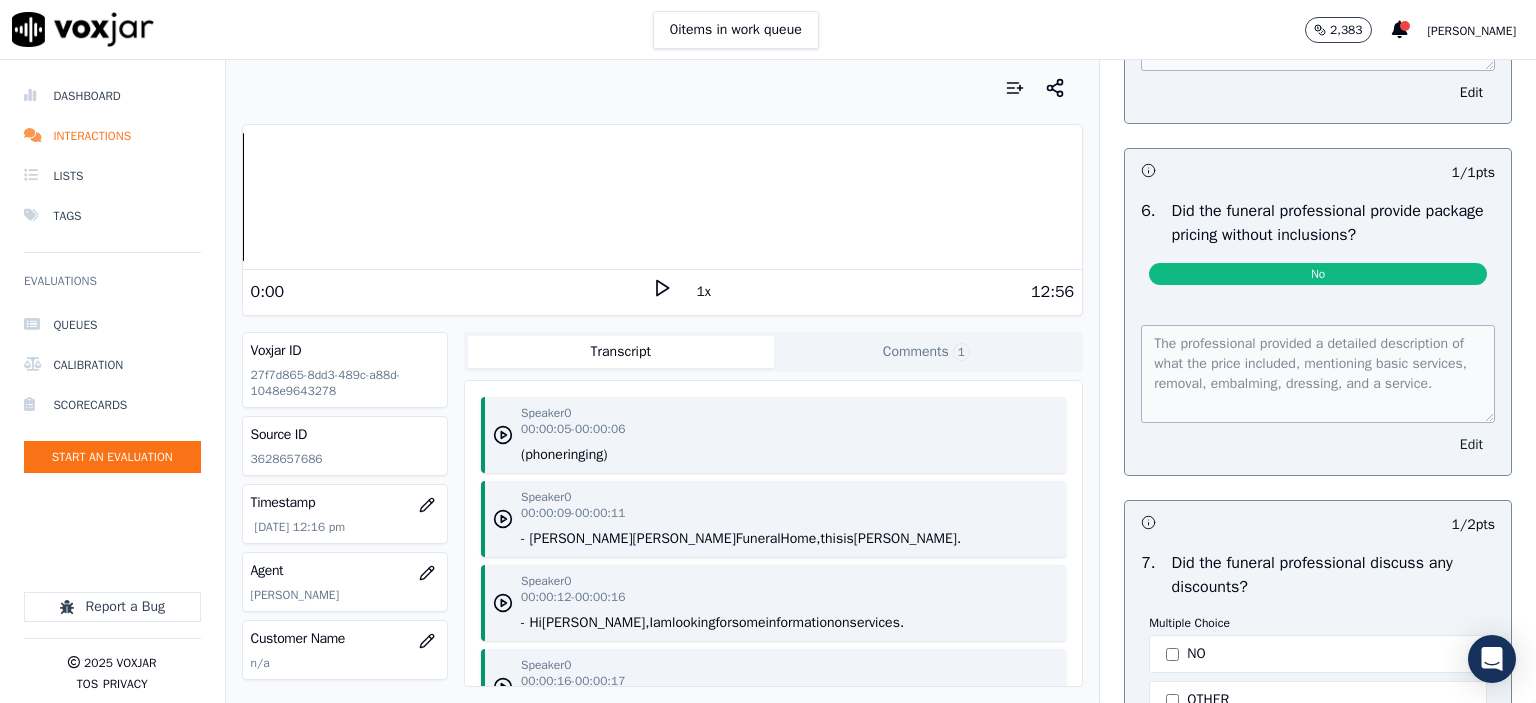 click on "Edit" at bounding box center (1471, 445) 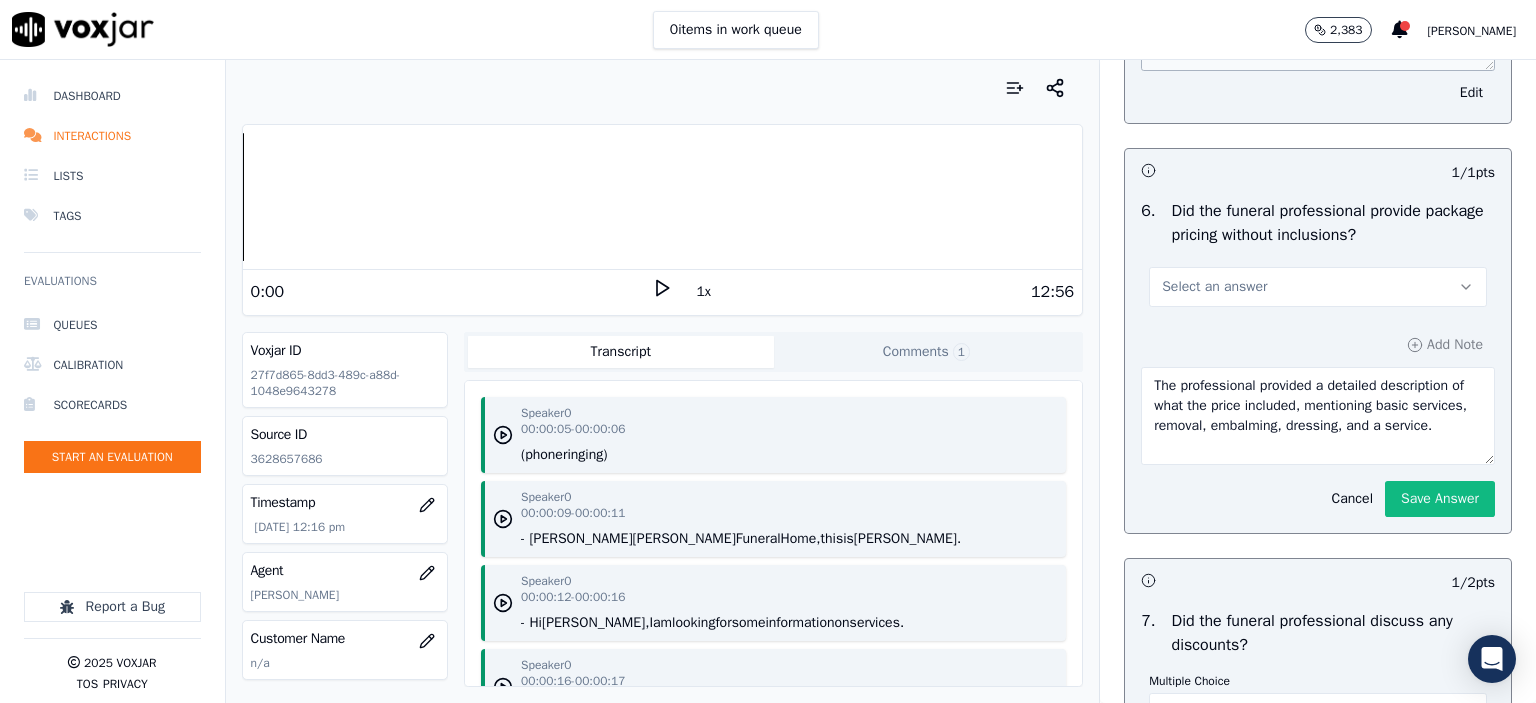 click on "Select an answer" at bounding box center (1318, 287) 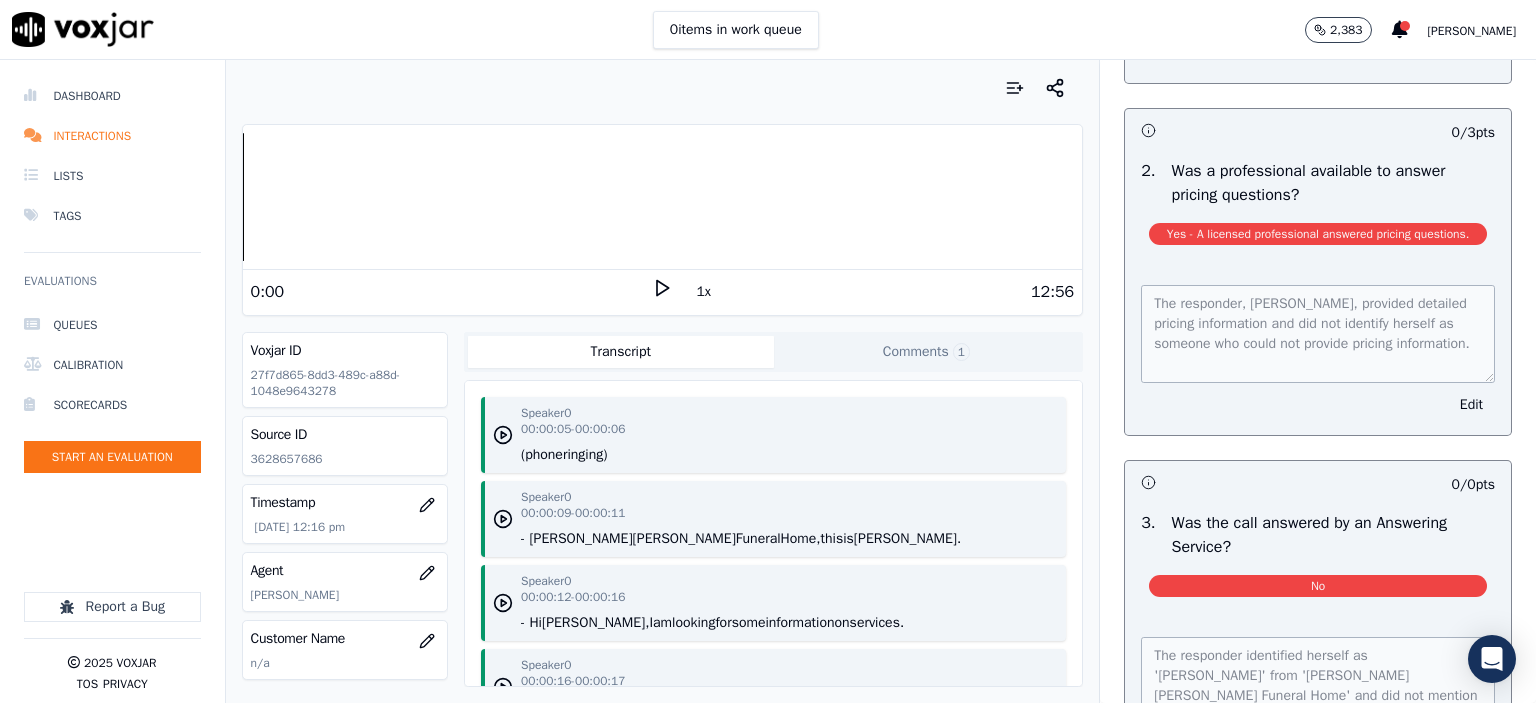 scroll, scrollTop: 464, scrollLeft: 0, axis: vertical 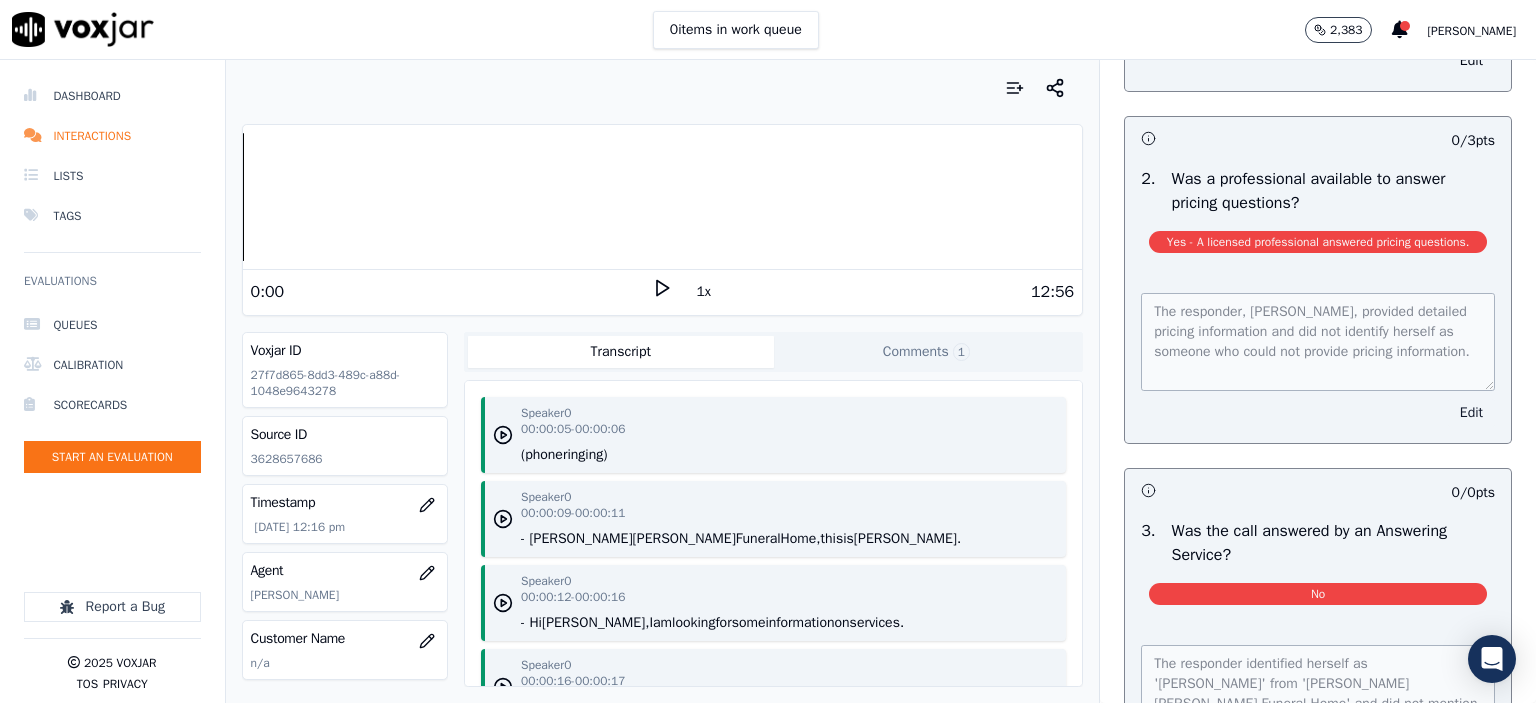 click on "Edit" at bounding box center (1471, 413) 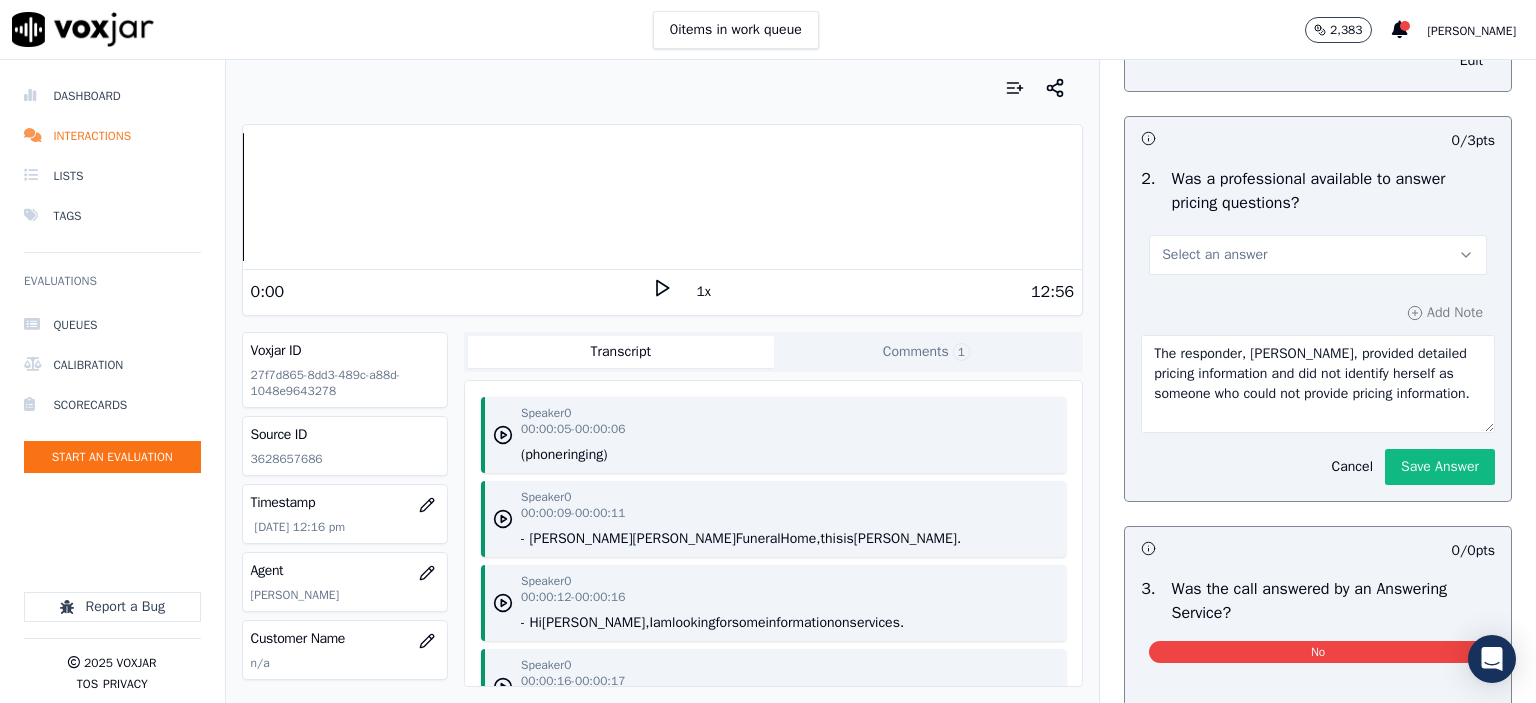 click on "Select an answer" at bounding box center [1318, 255] 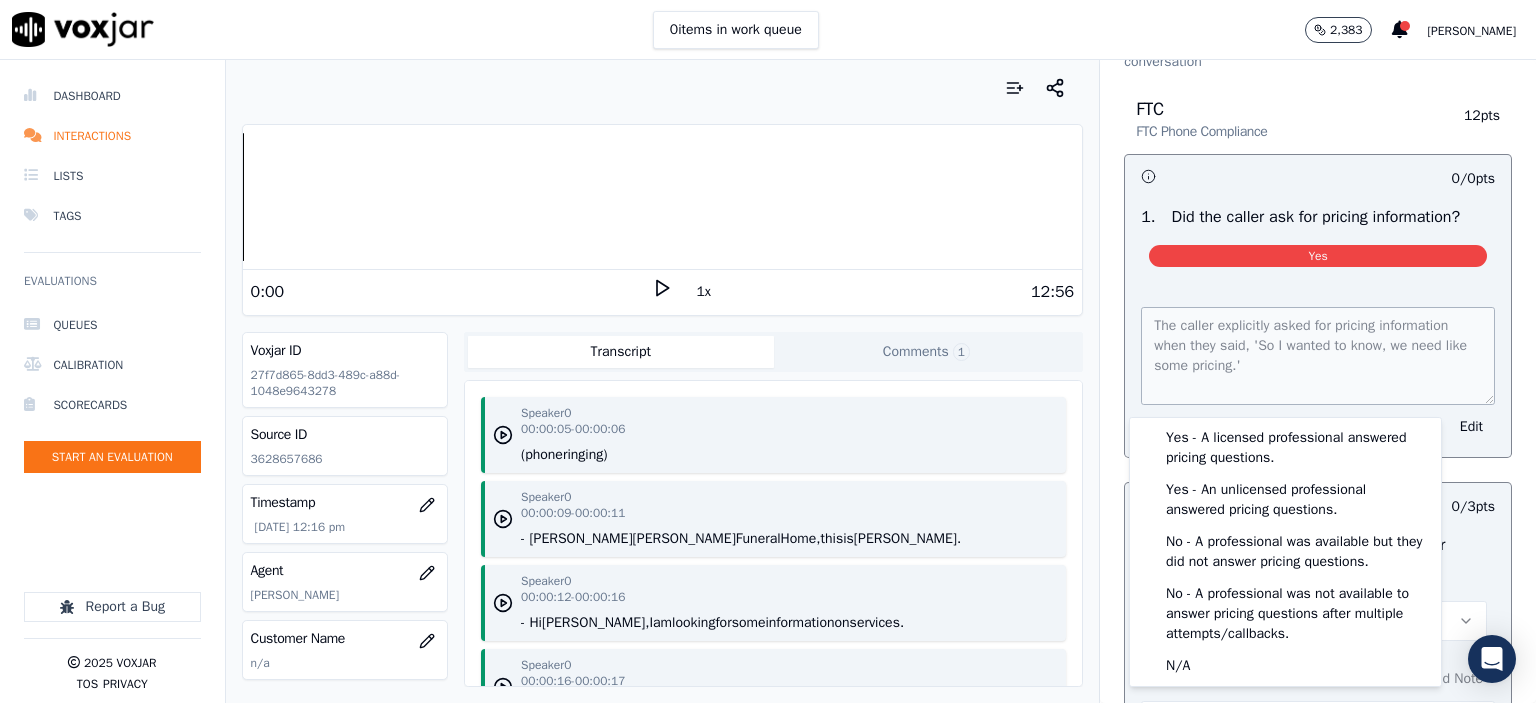 scroll, scrollTop: 0, scrollLeft: 0, axis: both 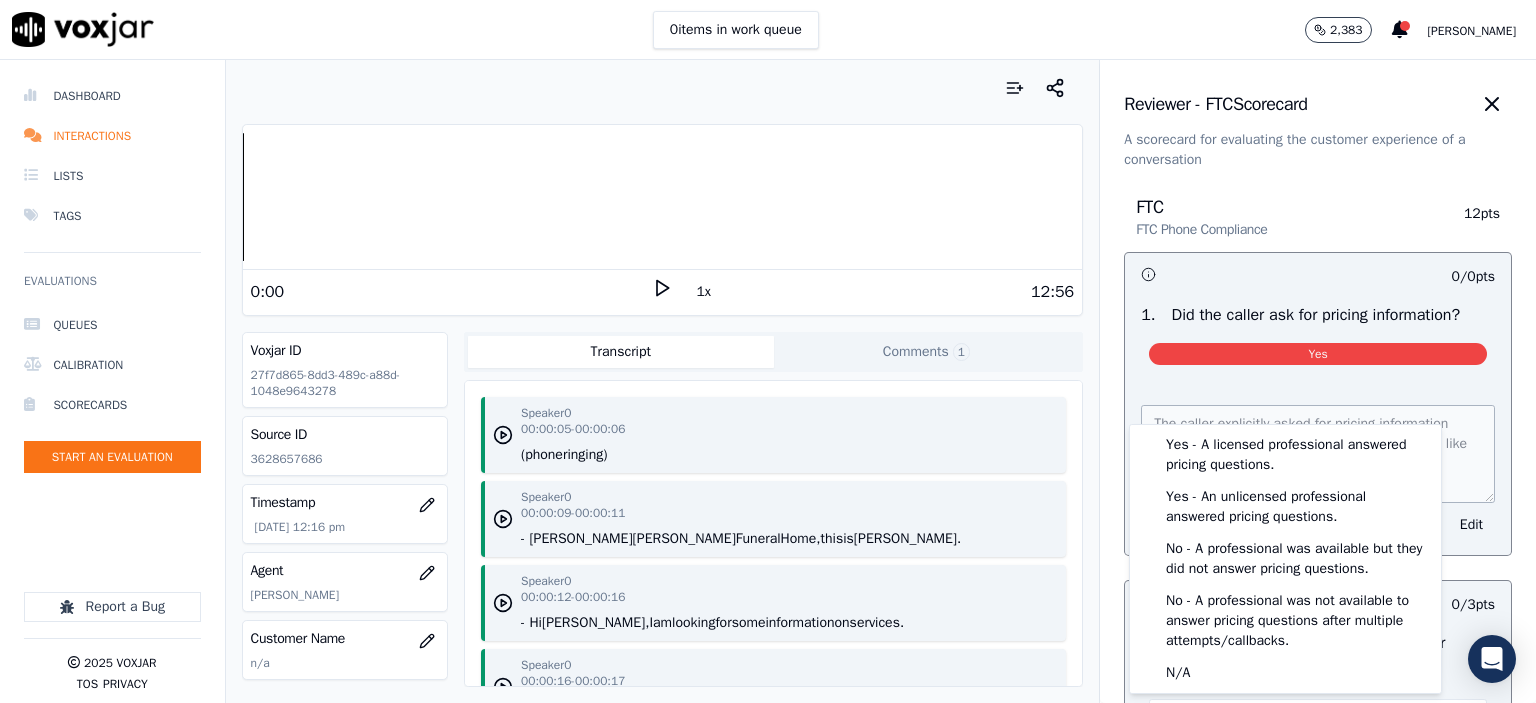 click on "FTC   FTC Phone Compliance" at bounding box center [1287, 219] 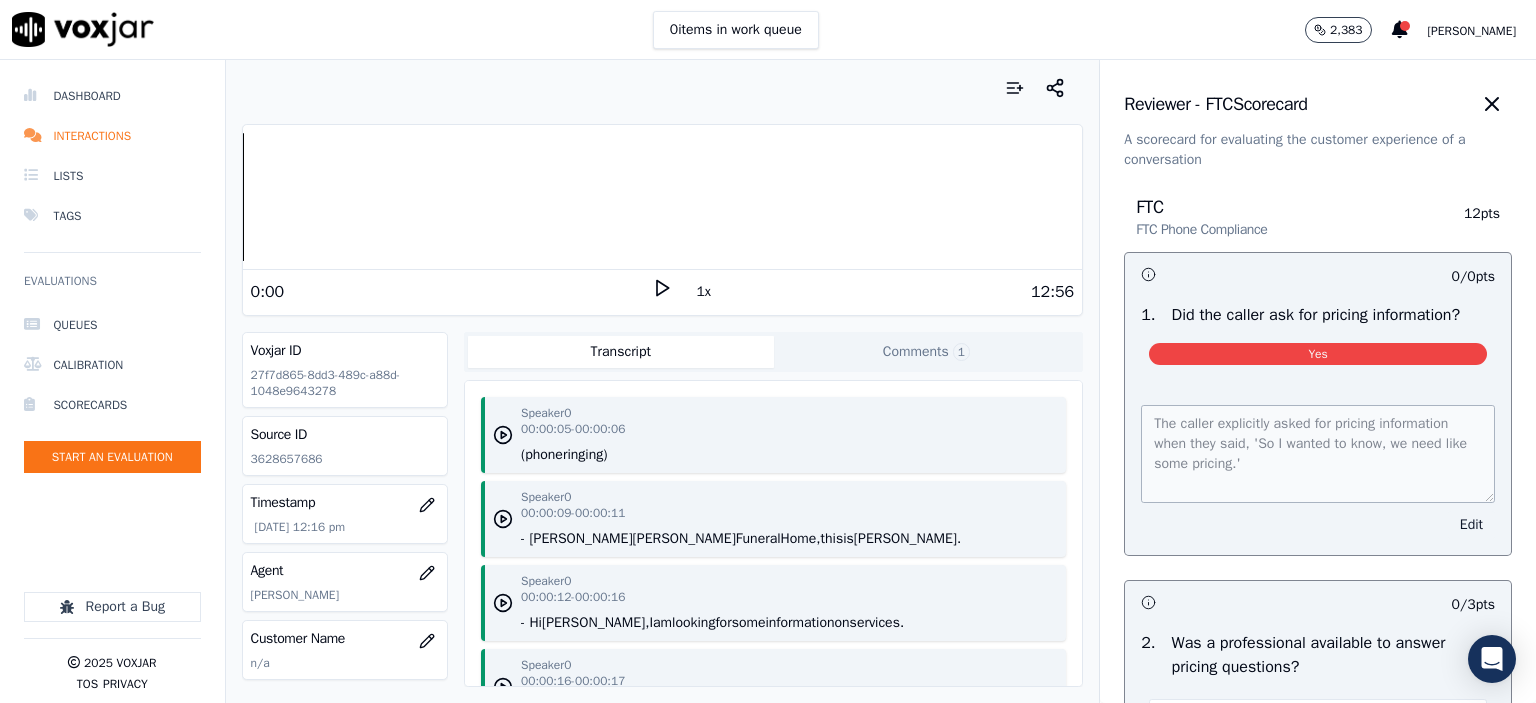 click on "Edit" at bounding box center (1471, 525) 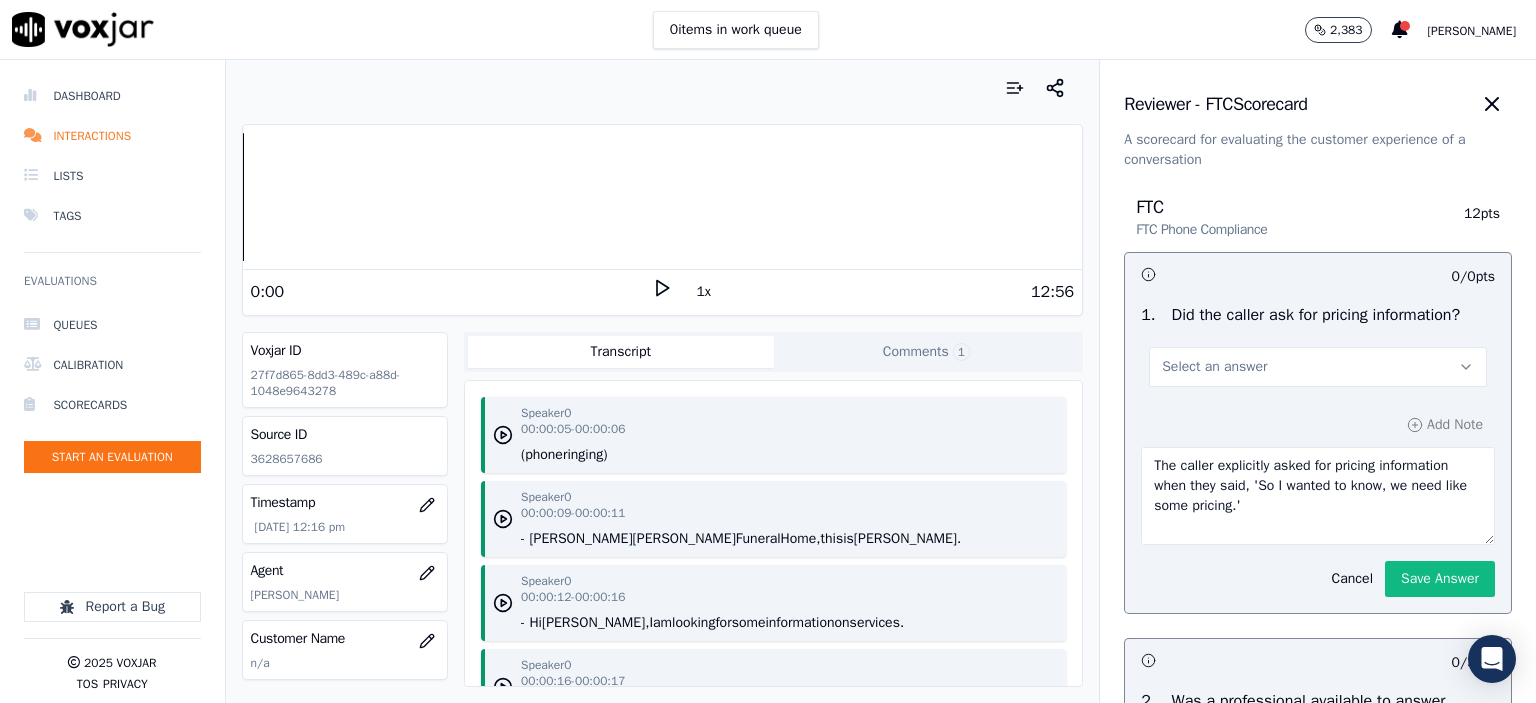 click on "Select an answer" at bounding box center (1318, 367) 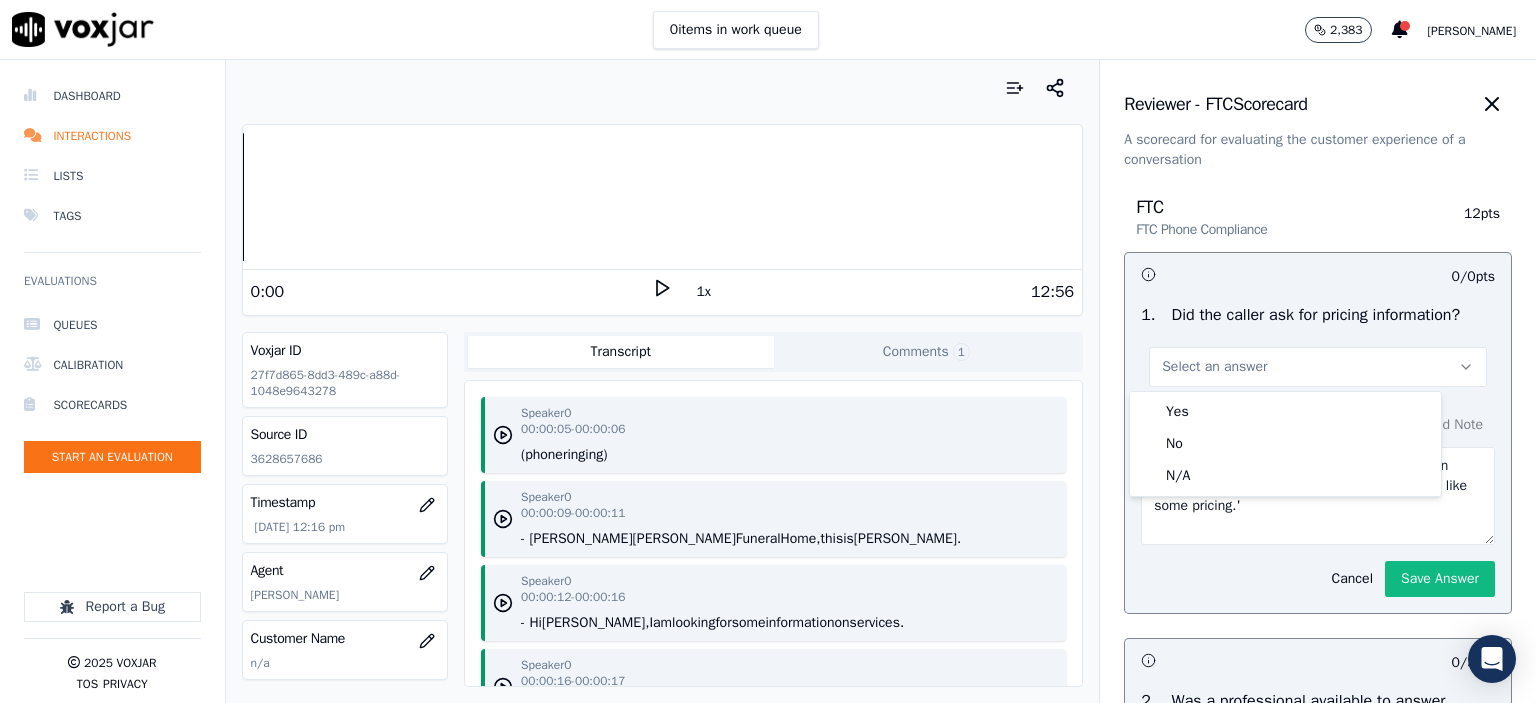 click on "Select an answer" at bounding box center (1318, 367) 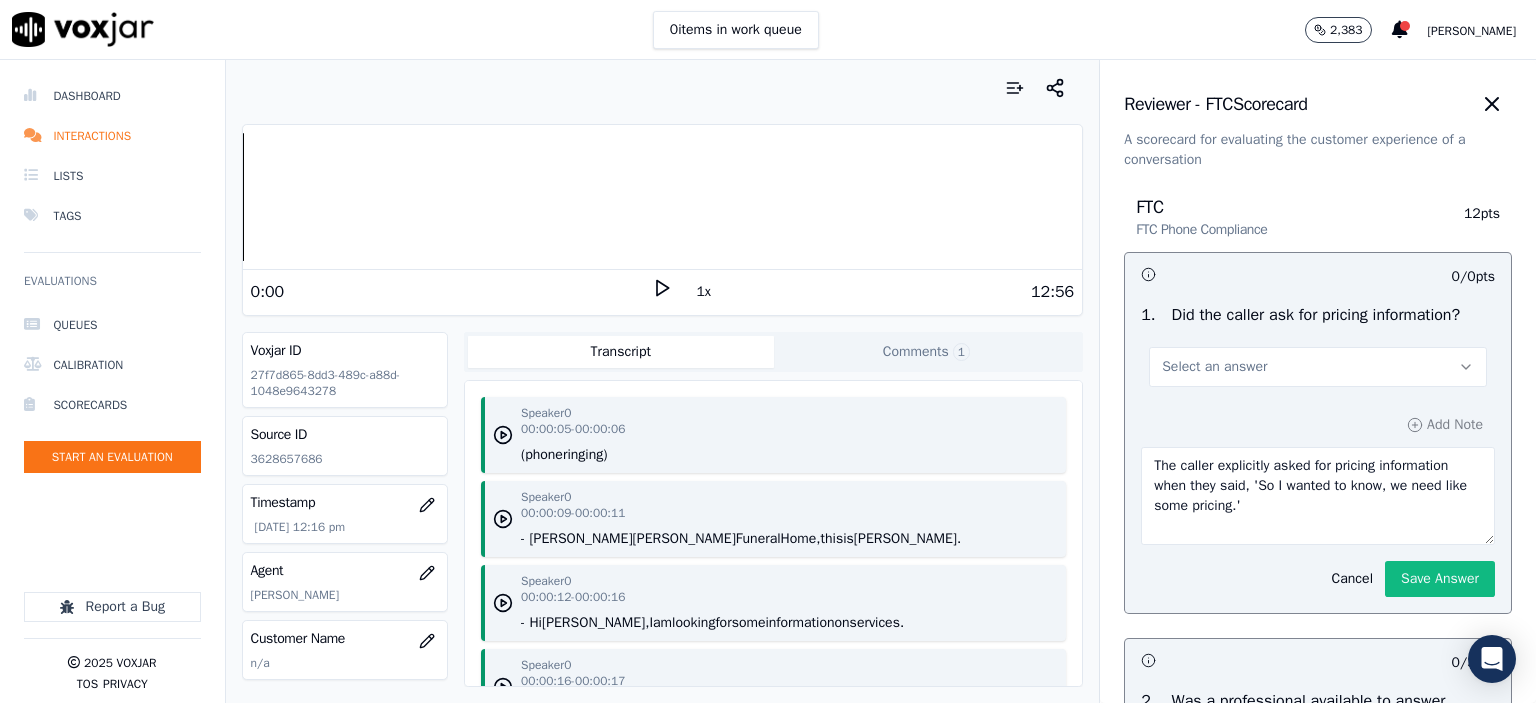 click on "FTC   FTC Phone Compliance   12  pts                 0 / 0  pts     1 .   Did the caller ask for pricing information?   Select an answer          Add Note   The caller explicitly asked for pricing information when they said, 'So I wanted to know, we need like some pricing.'     Cancel   Save Answer                       0 / 3  pts     2 .   Was a professional available to answer pricing questions?    Select an answer          Add Note   The responder, Laura, provided detailed pricing information and did not identify herself as someone who could not provide pricing information.     Cancel   Save Answer                       0 / 0  pts     3 .   Was the call answered by an Answering Service?    No         The responder identified herself as 'Laura' from 'Jones Gallagher Funeral Home' and did not mention an 'Answering Service.'       Edit                   1 / 1  pts     4 .   Did the funeral professional request or require you to provide your name or contact information?   REQUEST               Edit" at bounding box center [1318, 2440] 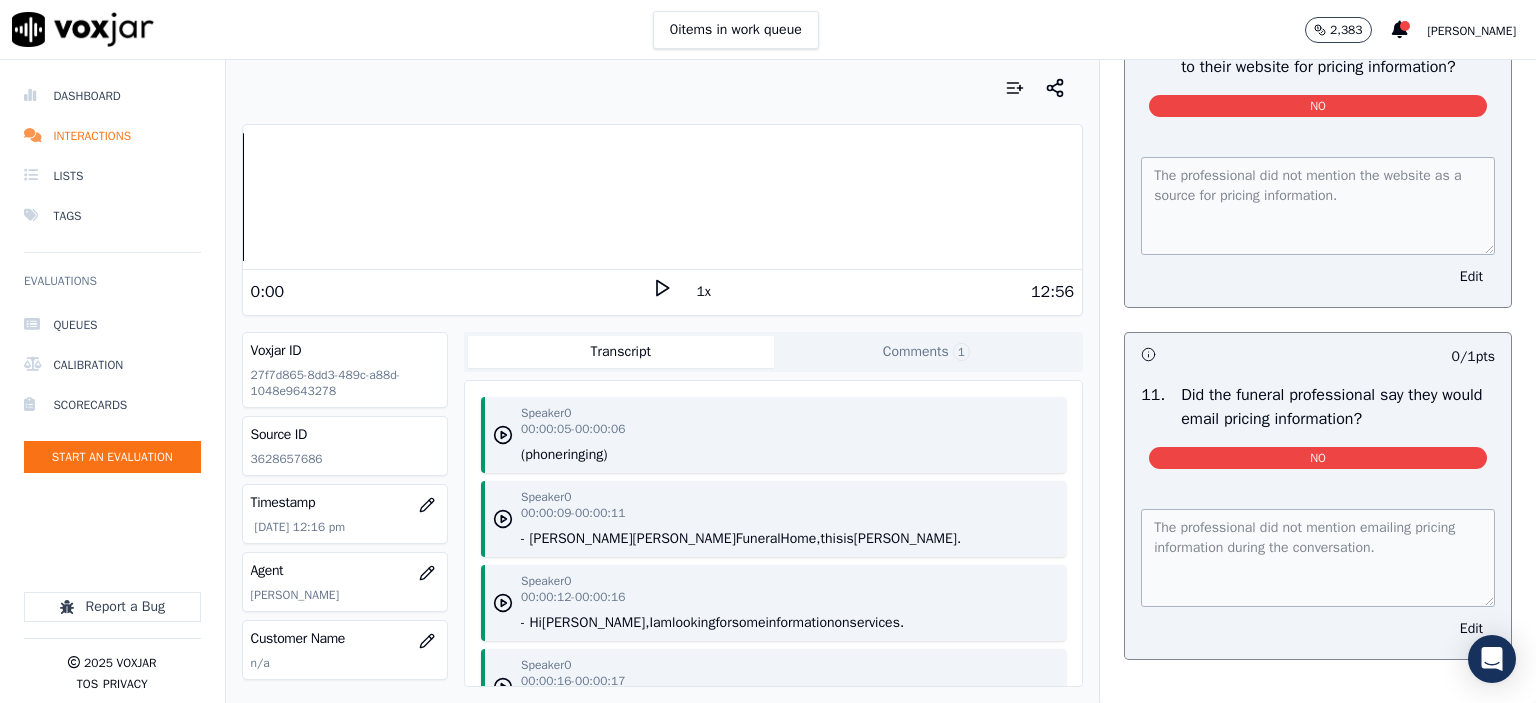 scroll, scrollTop: 4086, scrollLeft: 0, axis: vertical 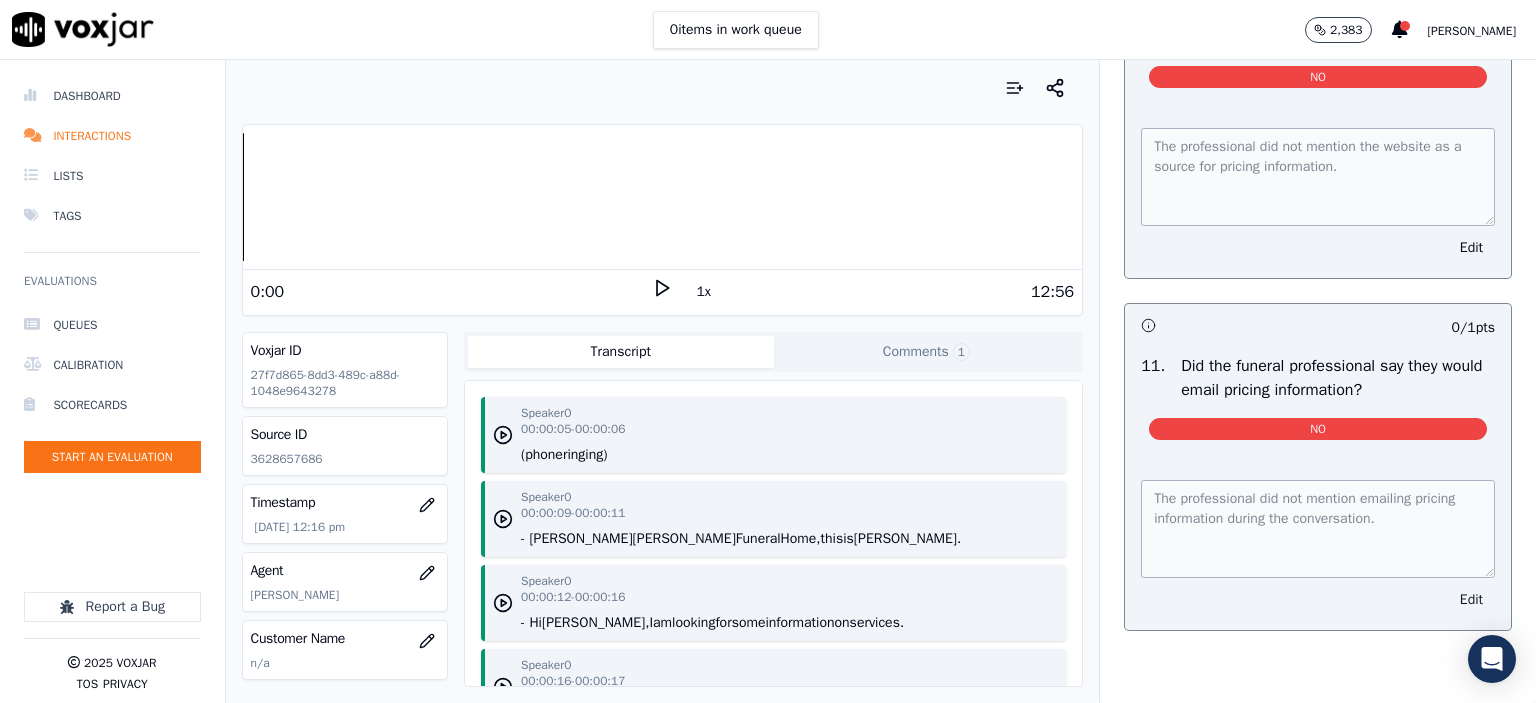 click on "Edit" at bounding box center (1471, 600) 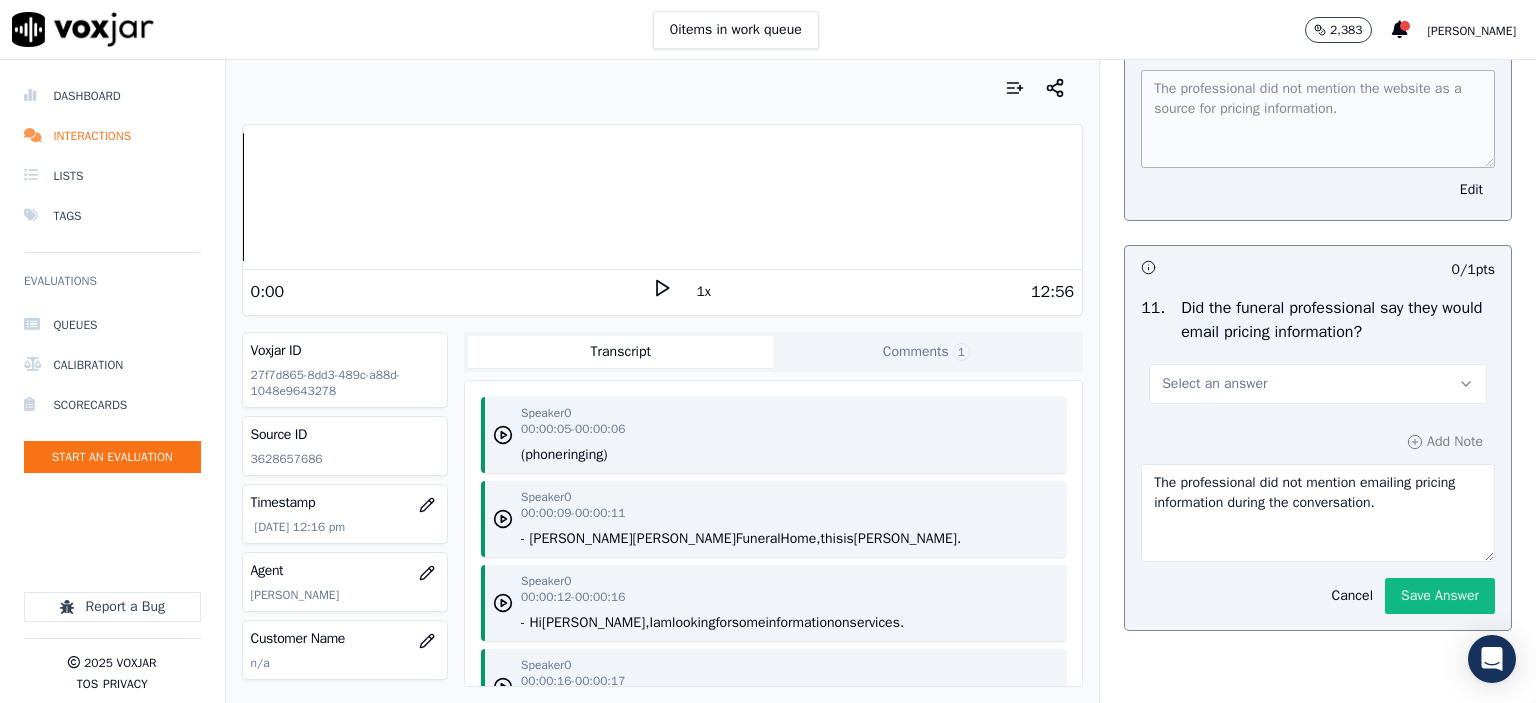 click on "Select an answer" at bounding box center [1318, 384] 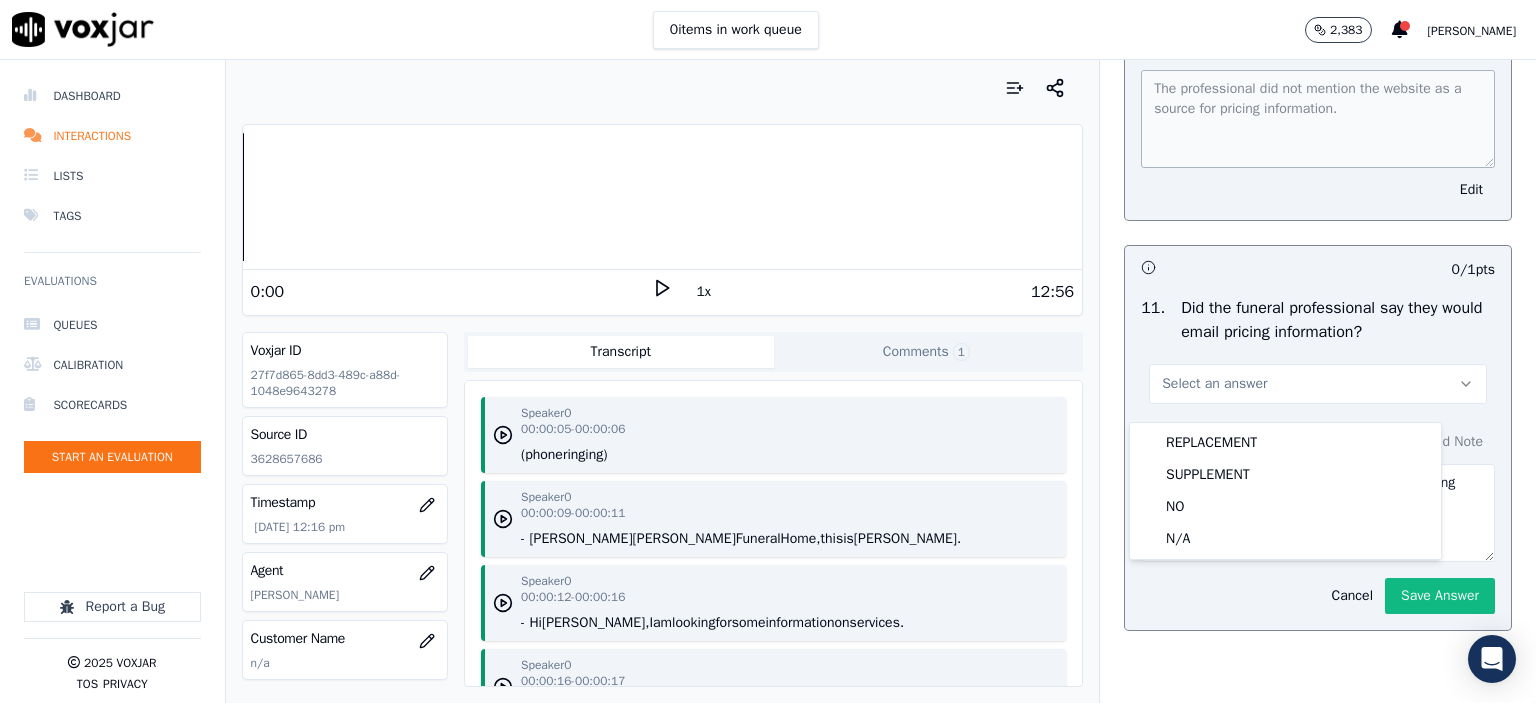 click on "Select an answer" at bounding box center (1318, 384) 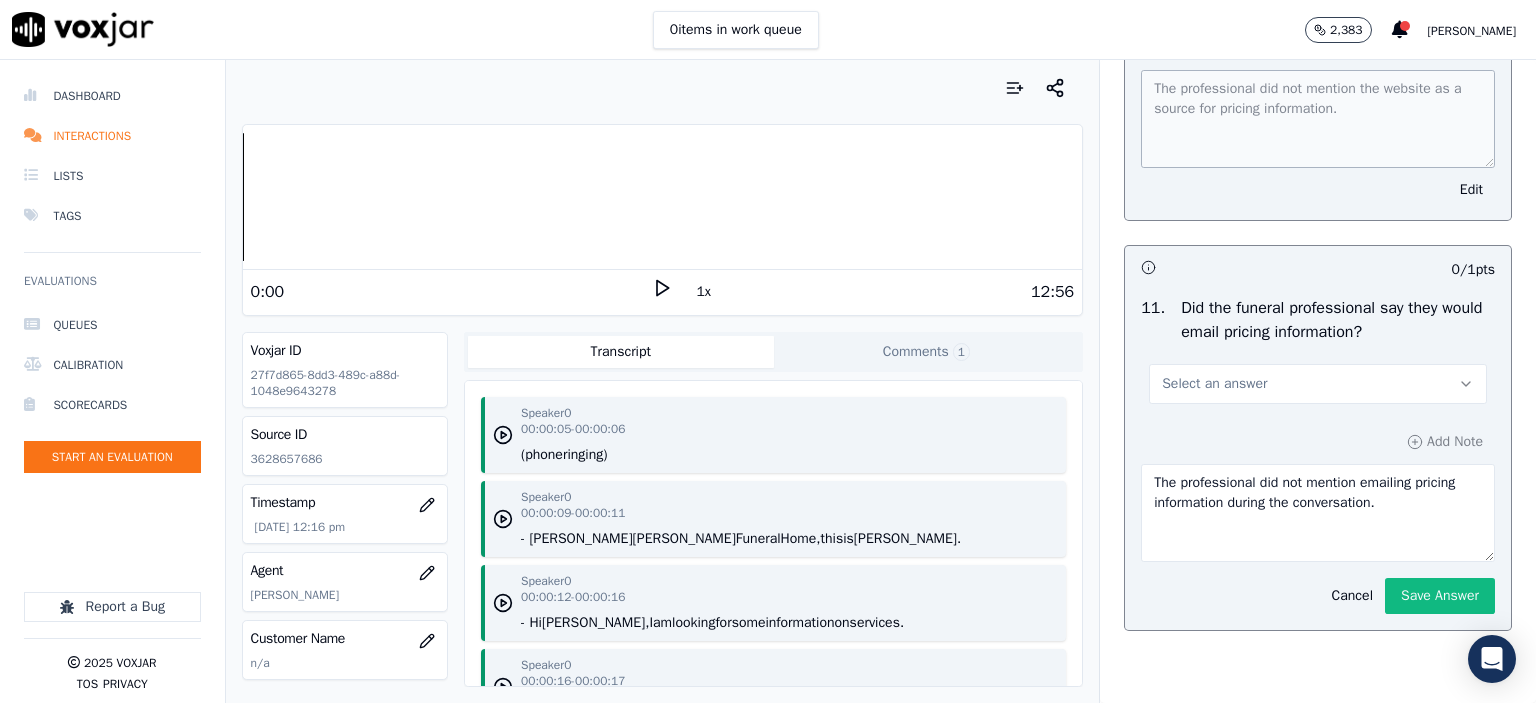 click on "Select an answer" at bounding box center [1318, 374] 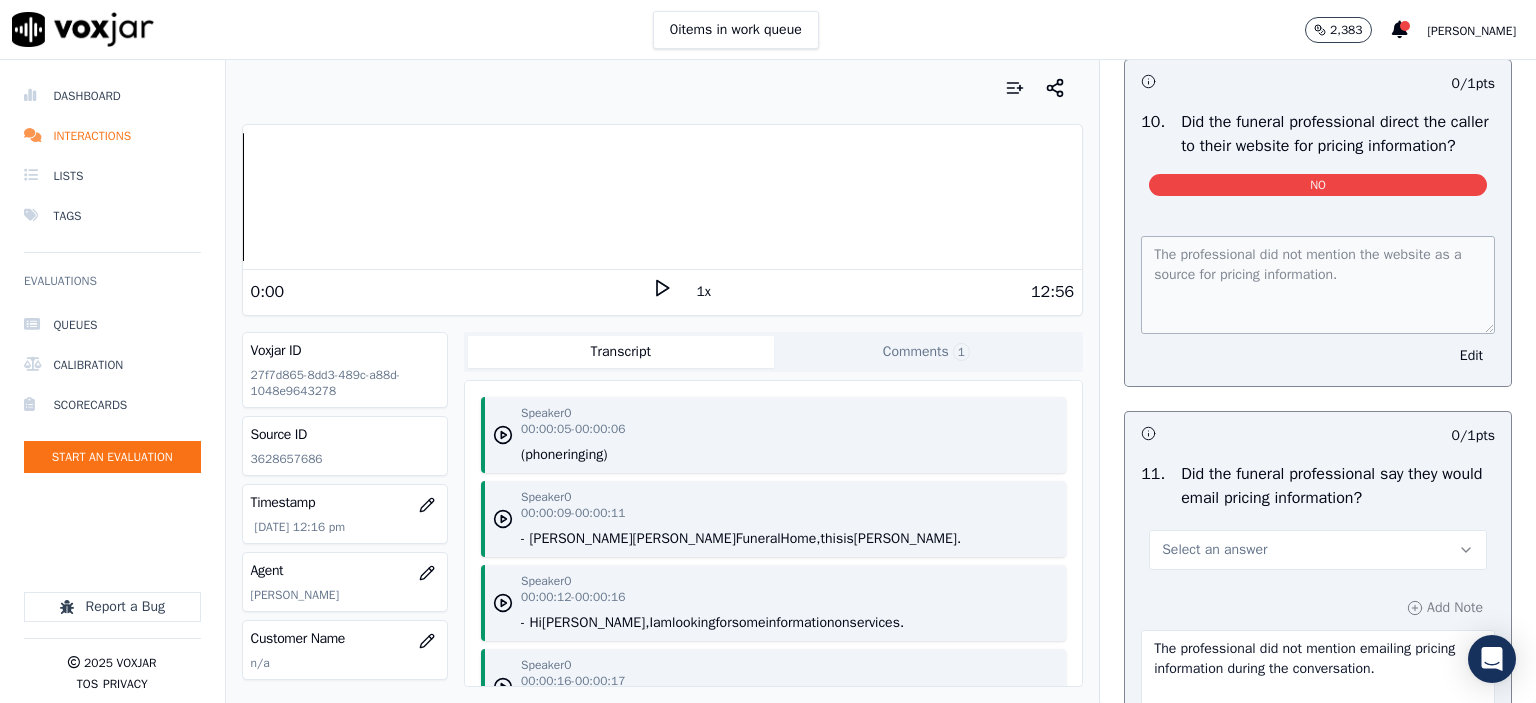 scroll, scrollTop: 3886, scrollLeft: 0, axis: vertical 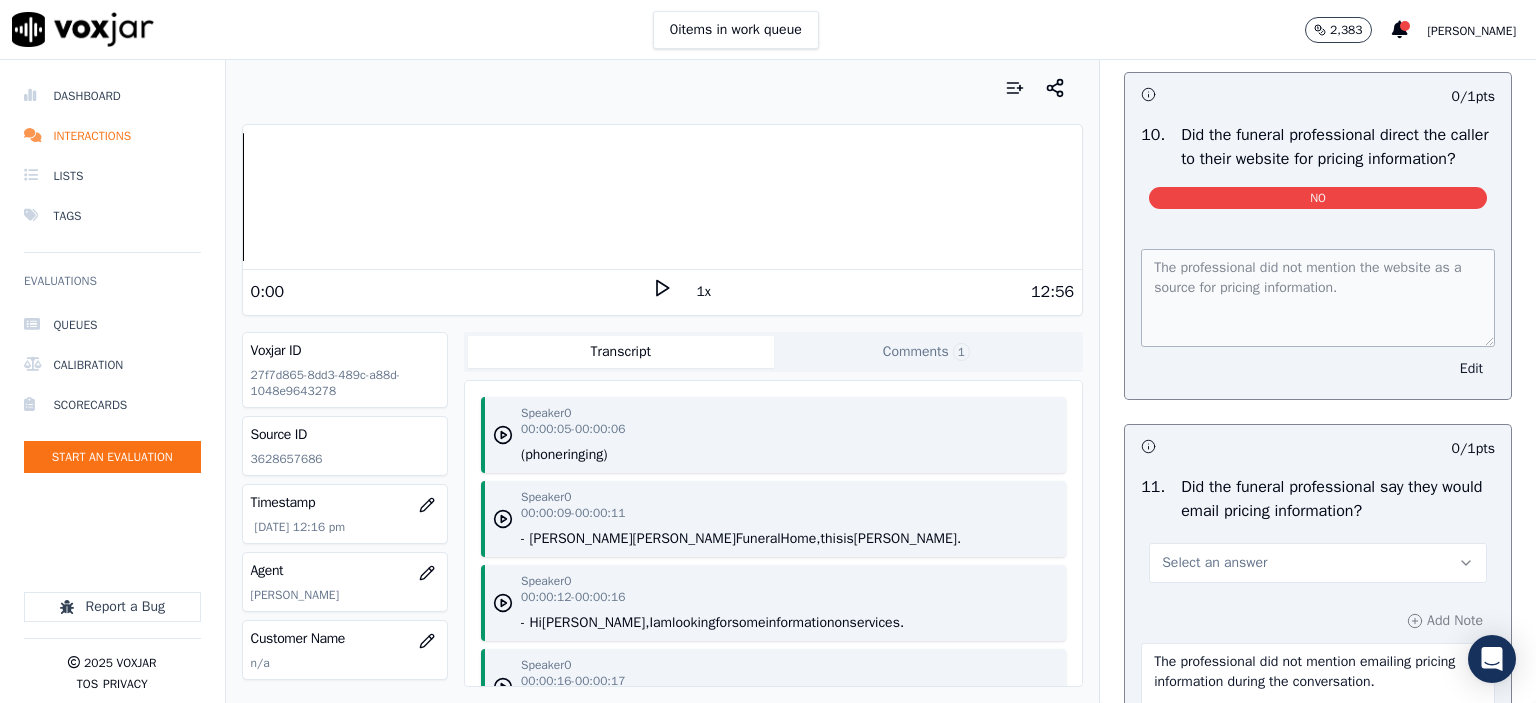 click on "Edit" at bounding box center (1471, 369) 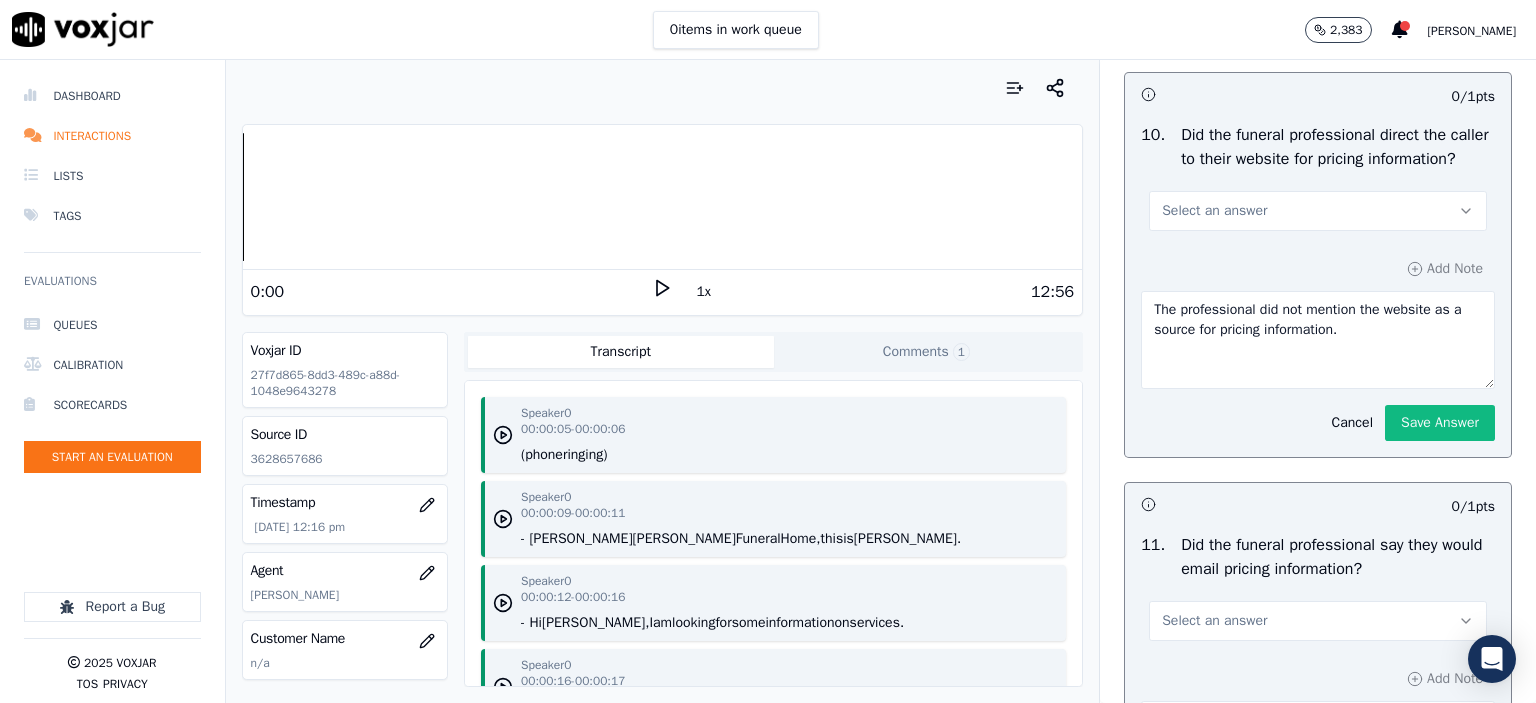 click on "Select an answer" at bounding box center [1318, 211] 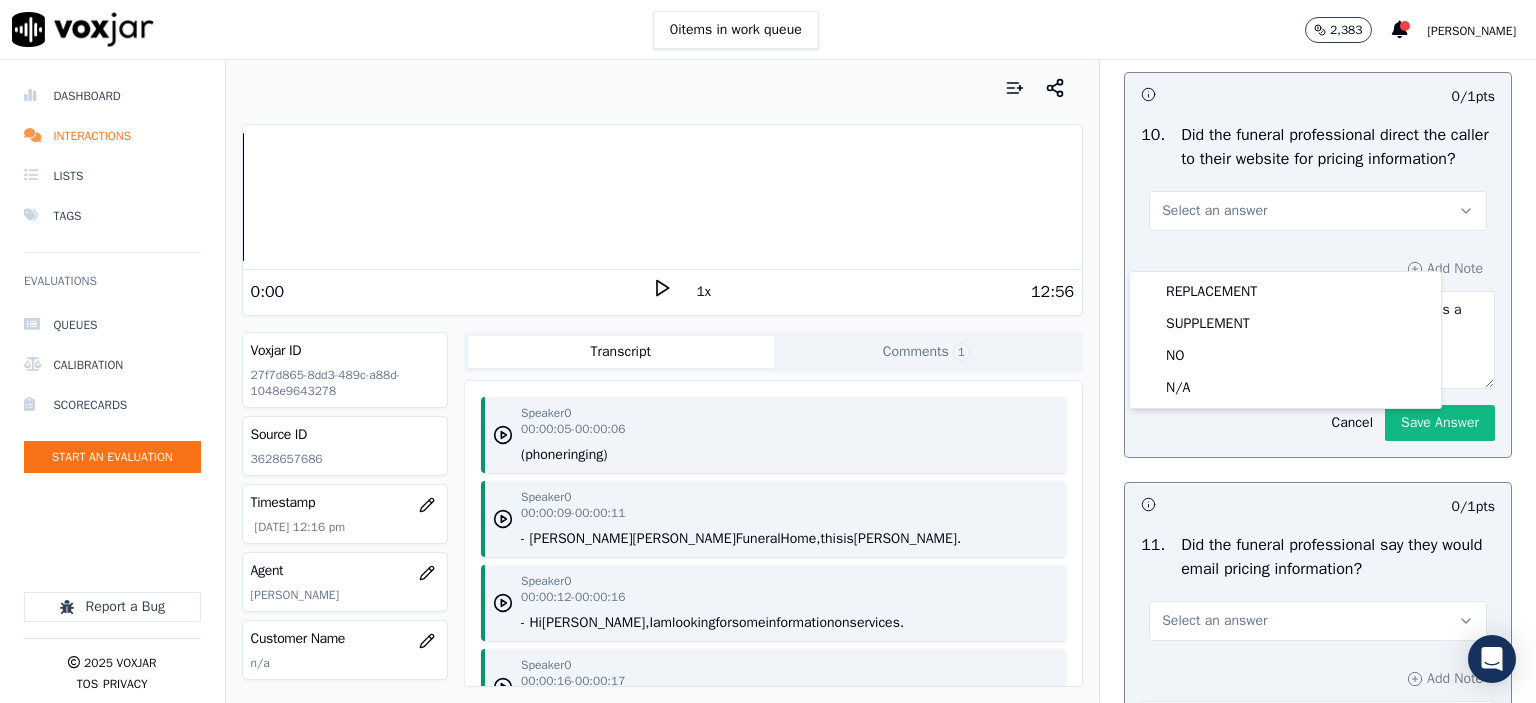 click on "Did the funeral professional direct the caller to their website for pricing information?" at bounding box center (1338, 147) 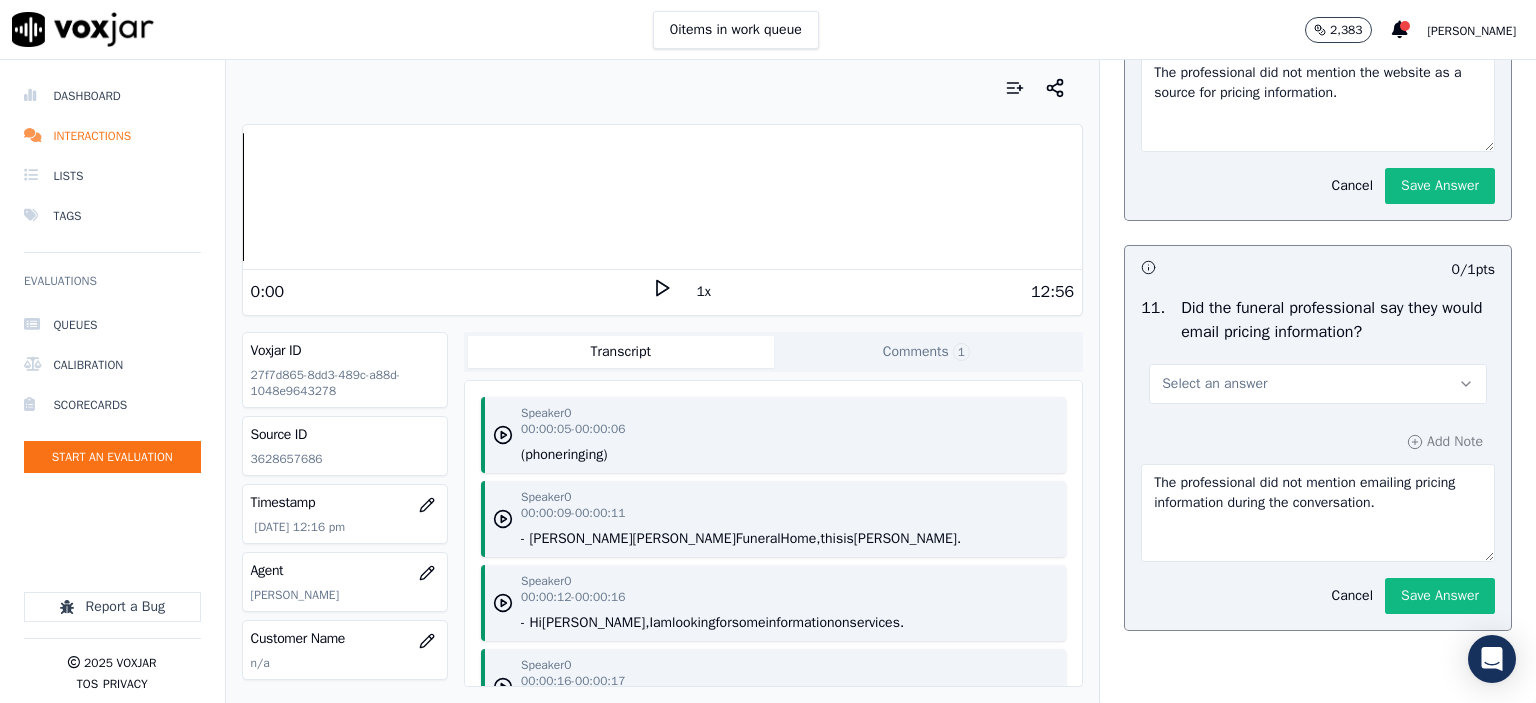 scroll, scrollTop: 3903, scrollLeft: 0, axis: vertical 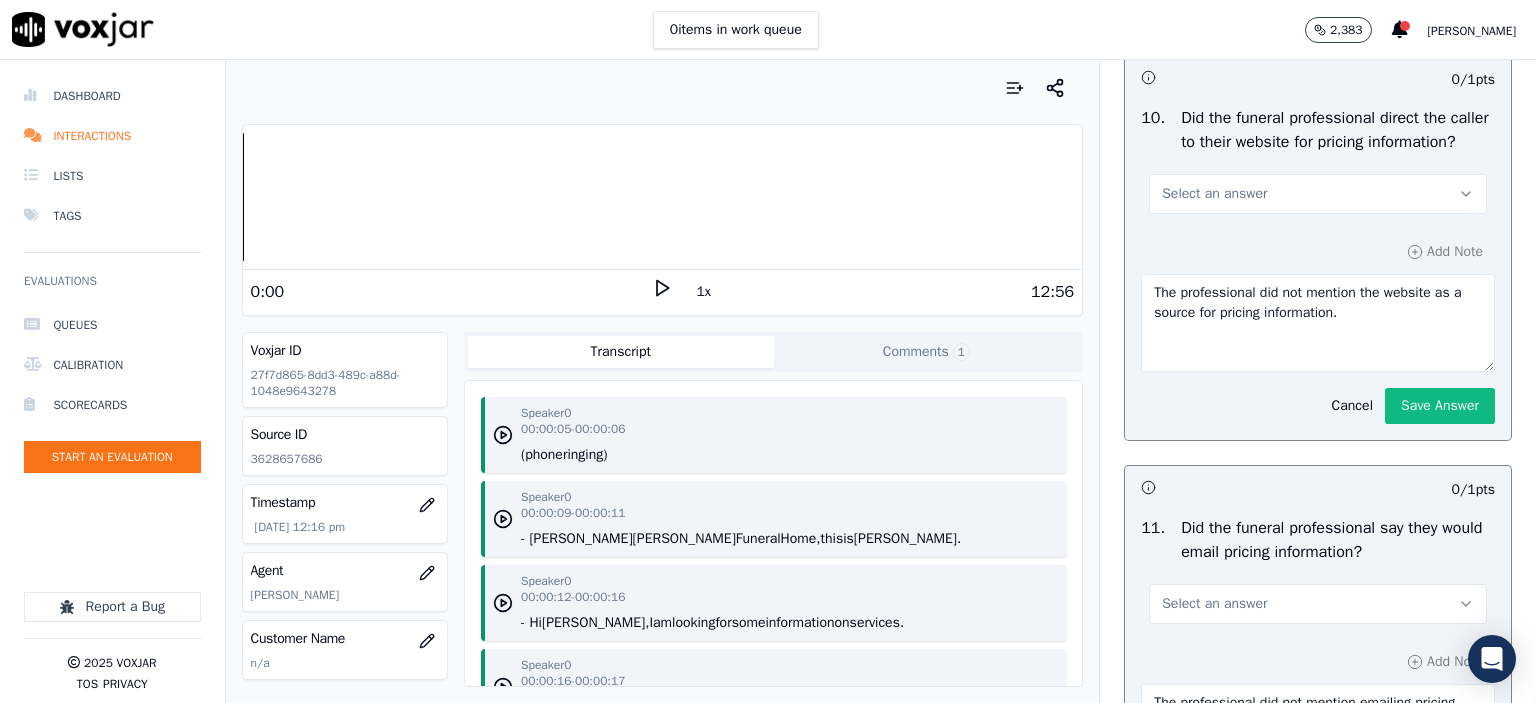 click on "Select an answer" at bounding box center (1318, 194) 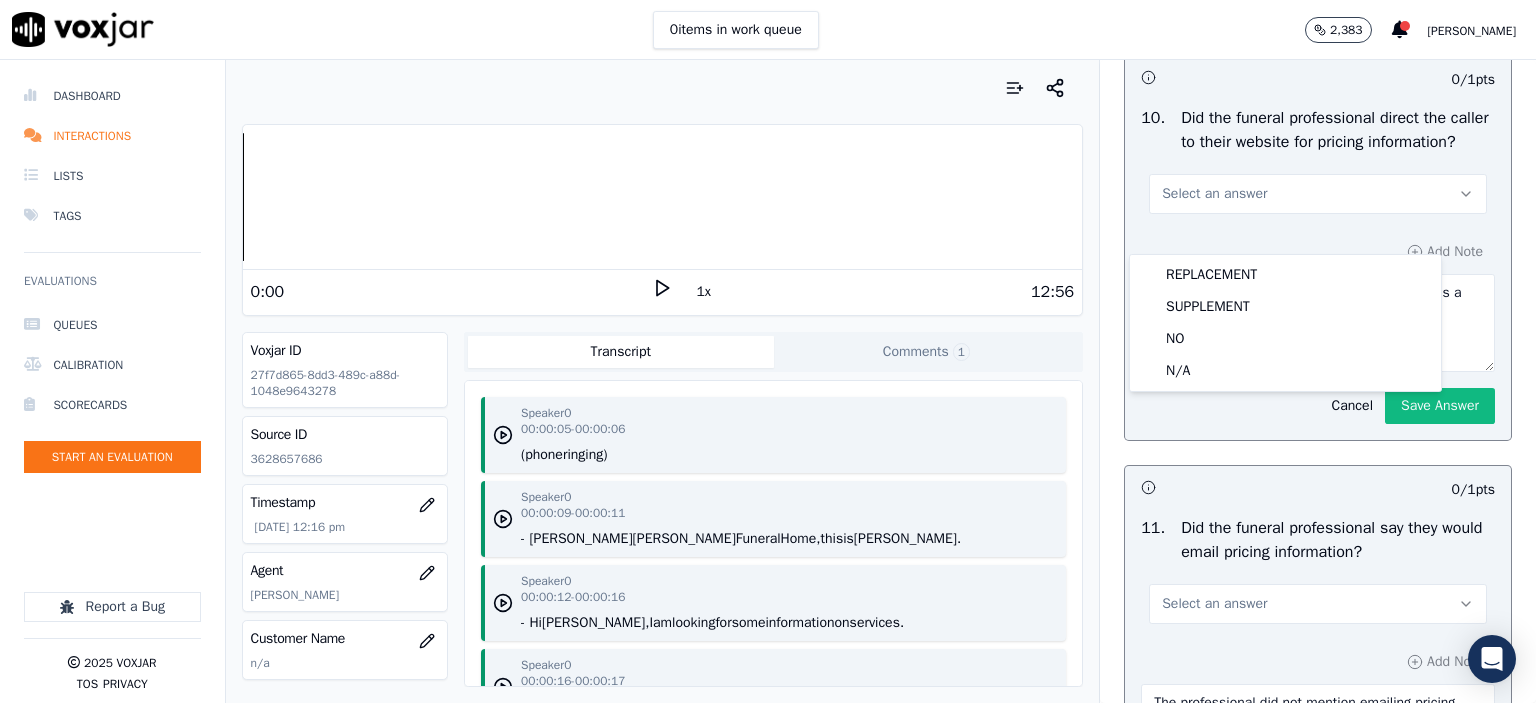 click on "Select an answer" at bounding box center [1318, 194] 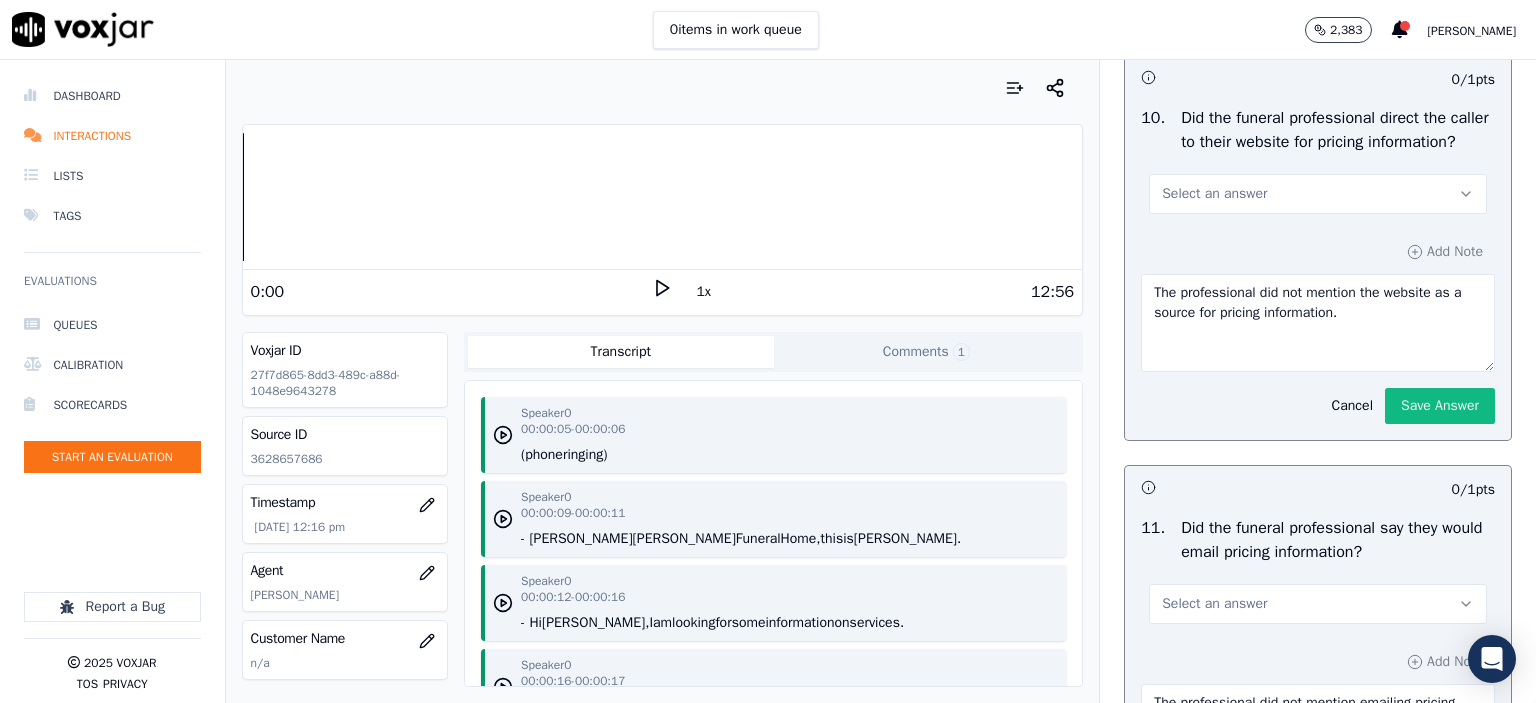 click on "Select an answer" at bounding box center [1214, 194] 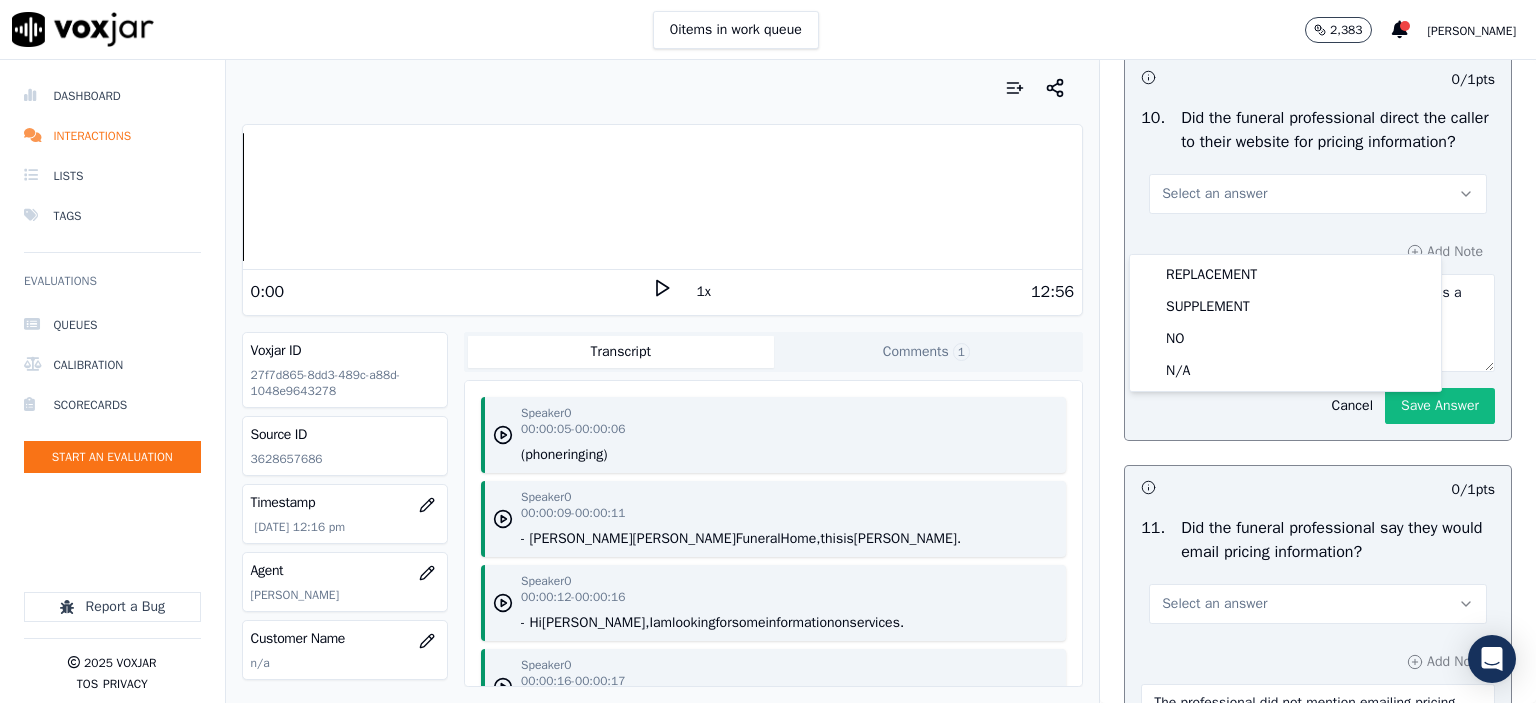 click at bounding box center (663, 88) 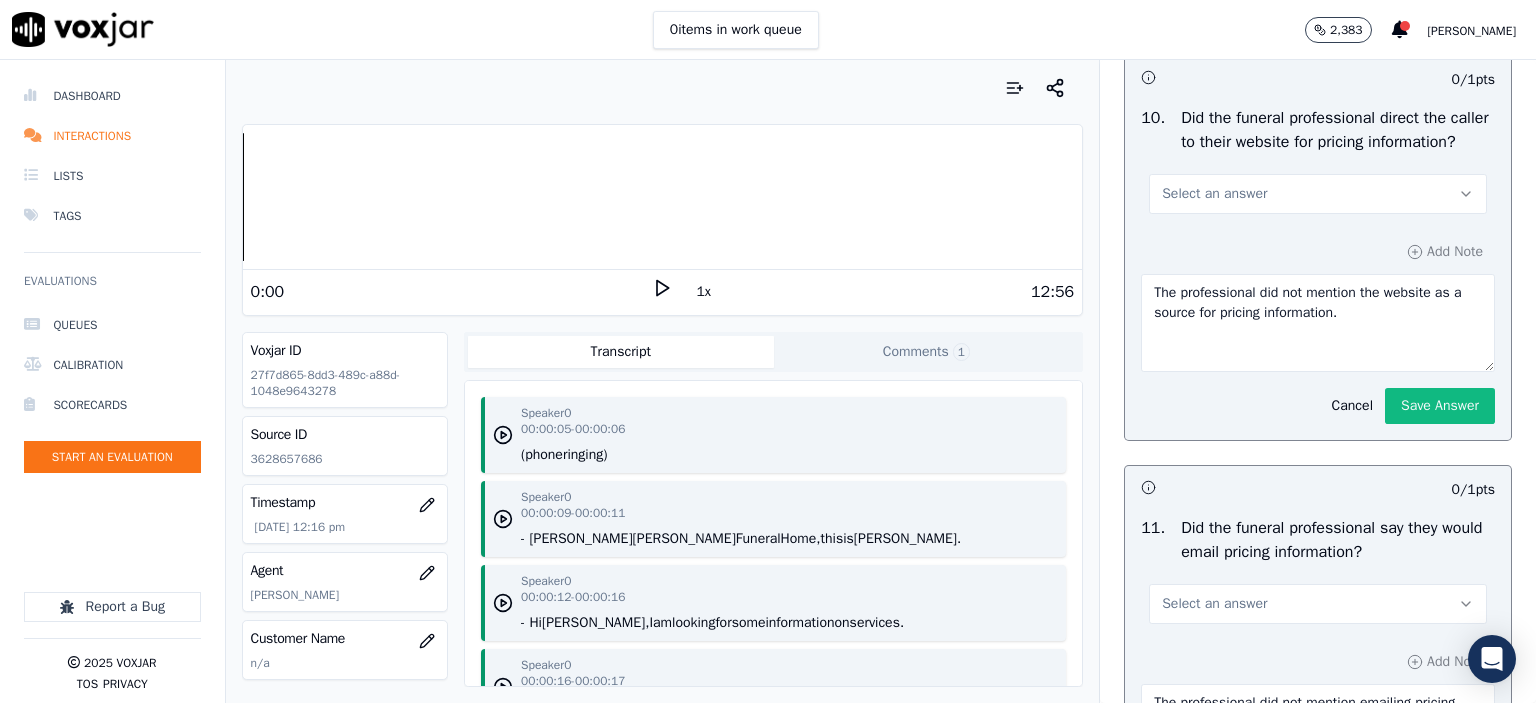click on "Select an answer" at bounding box center [1318, 194] 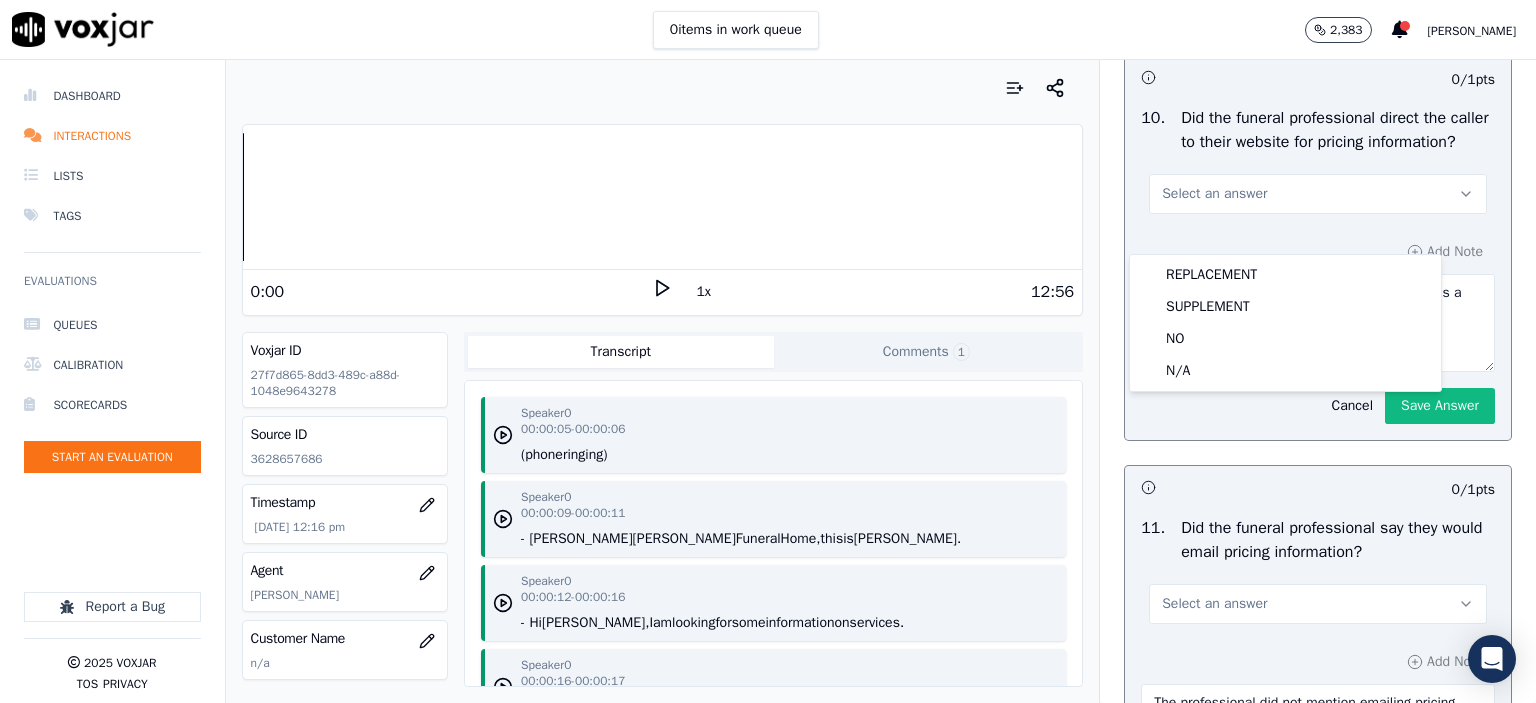 click on "Select an answer" at bounding box center [1318, 194] 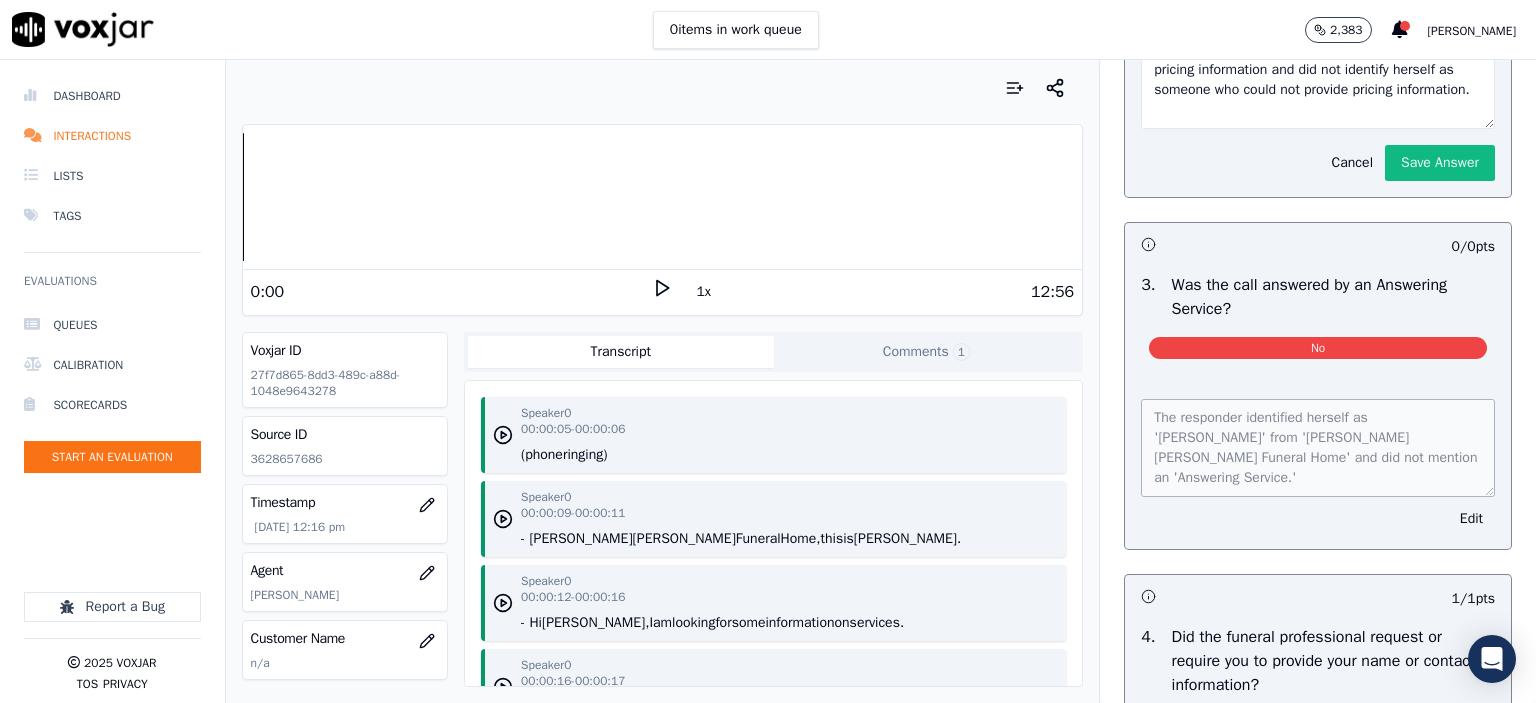 scroll, scrollTop: 1003, scrollLeft: 0, axis: vertical 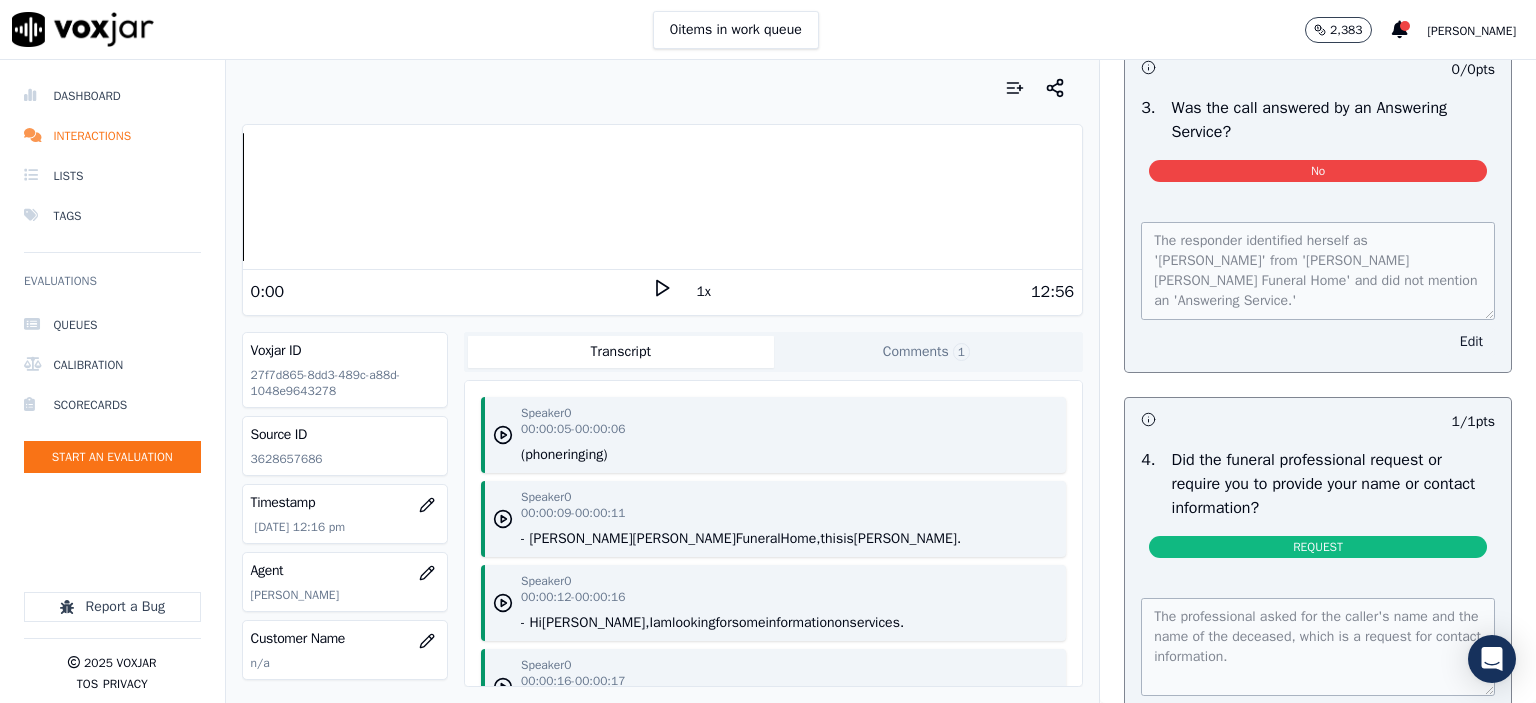 click on "Edit" at bounding box center [1471, 342] 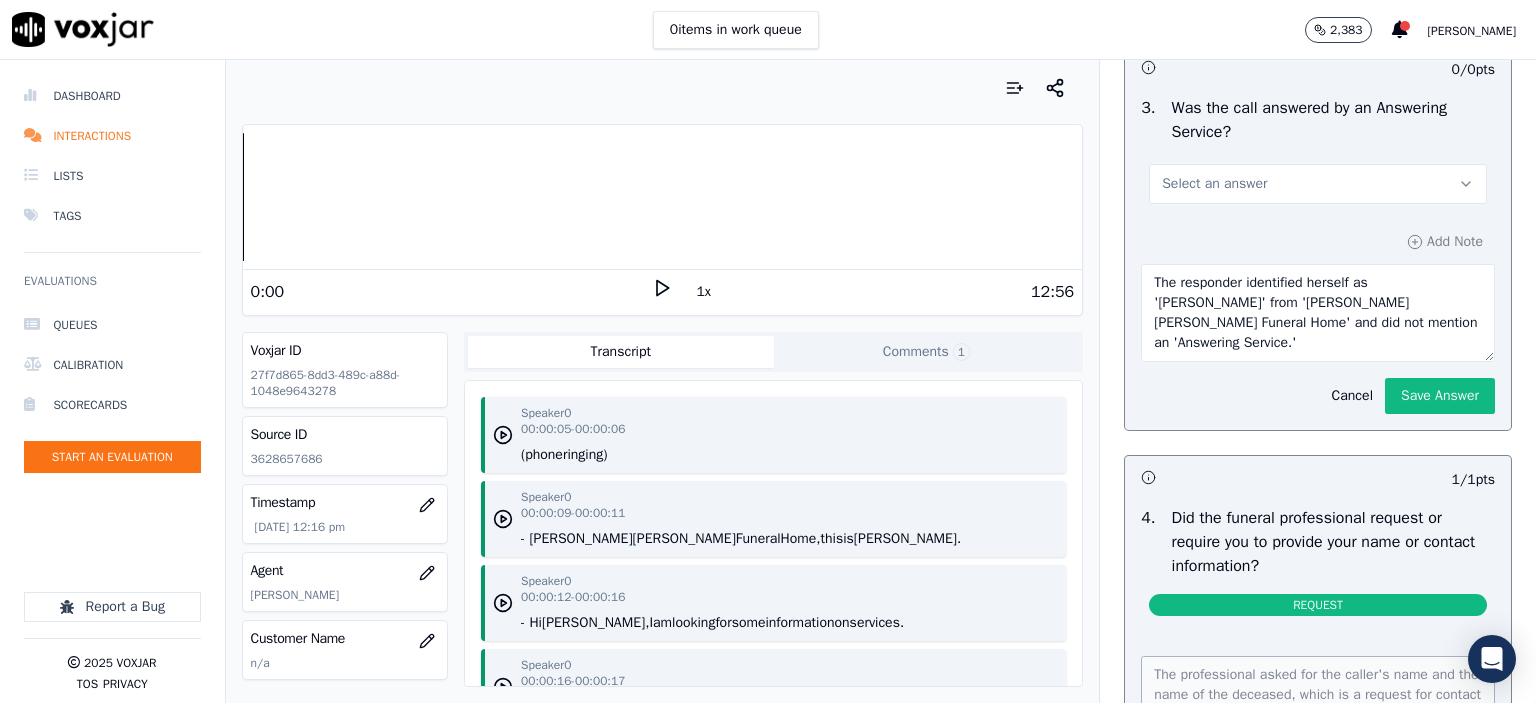 click on "Select an answer" at bounding box center (1318, 184) 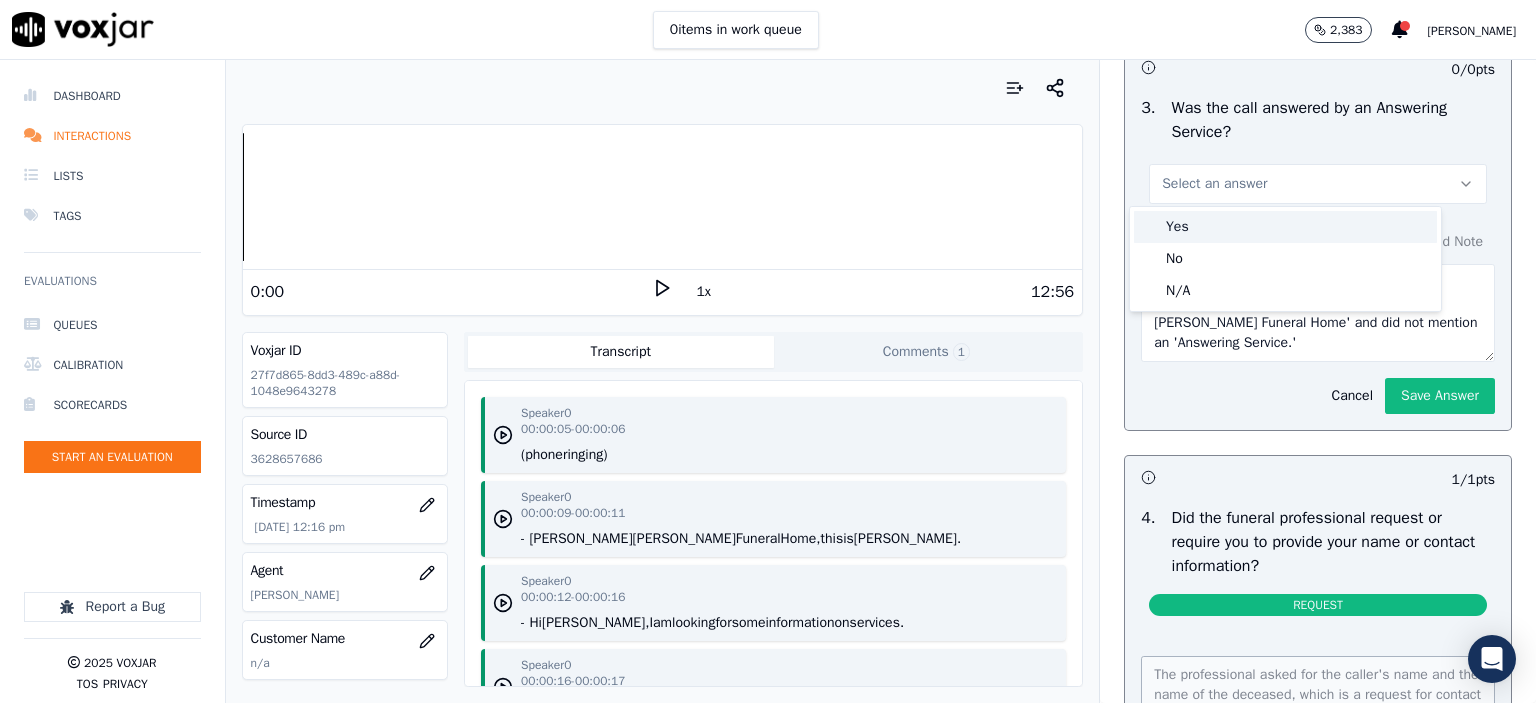 click on "Yes" at bounding box center [1285, 227] 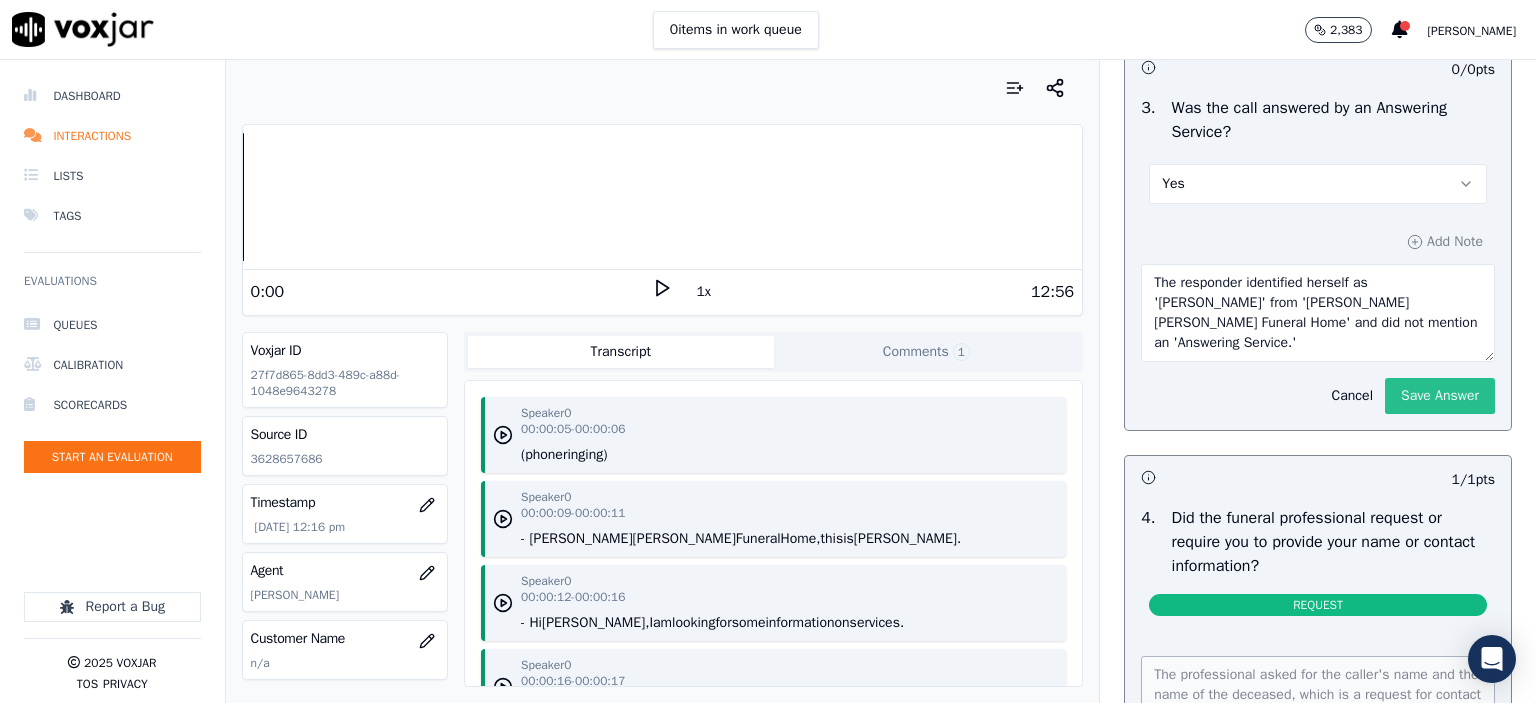 click on "Save Answer" 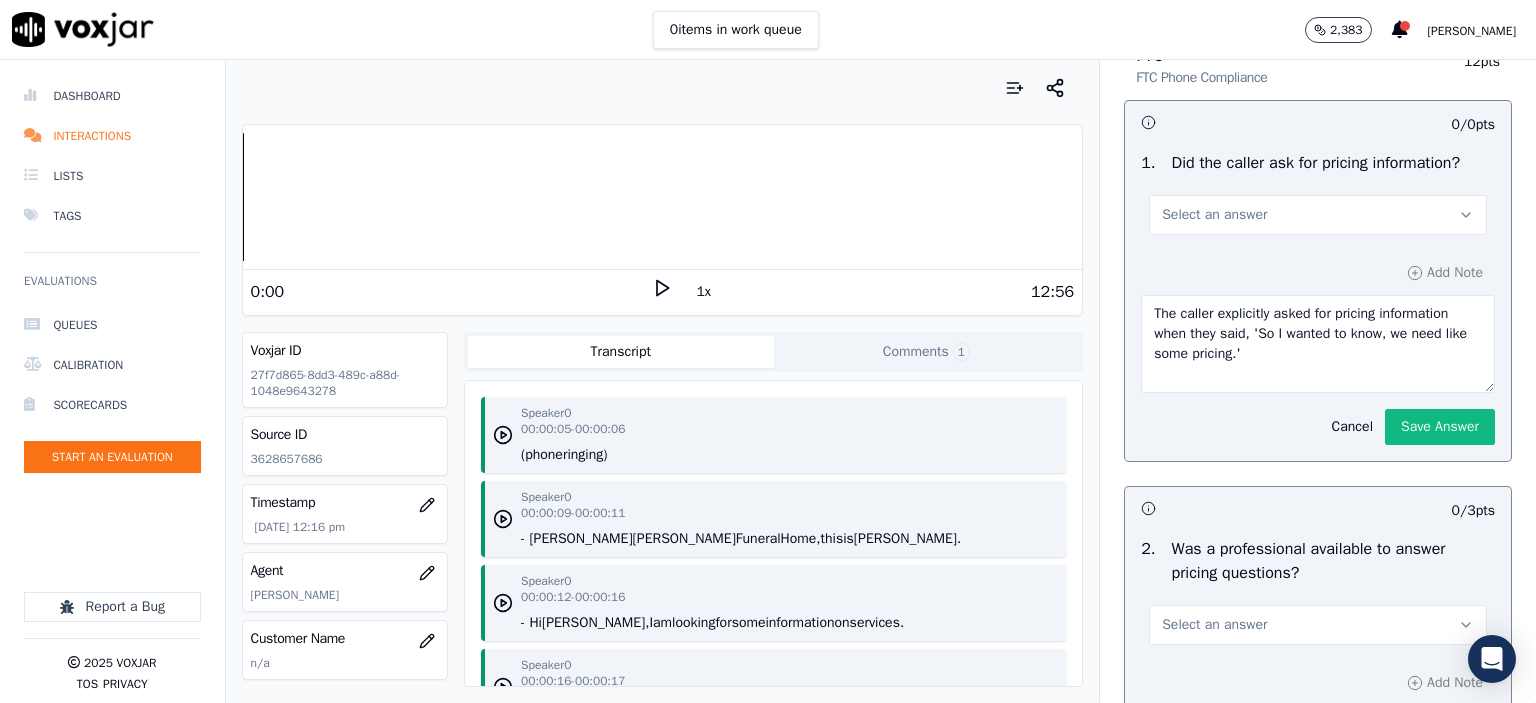 scroll, scrollTop: 0, scrollLeft: 0, axis: both 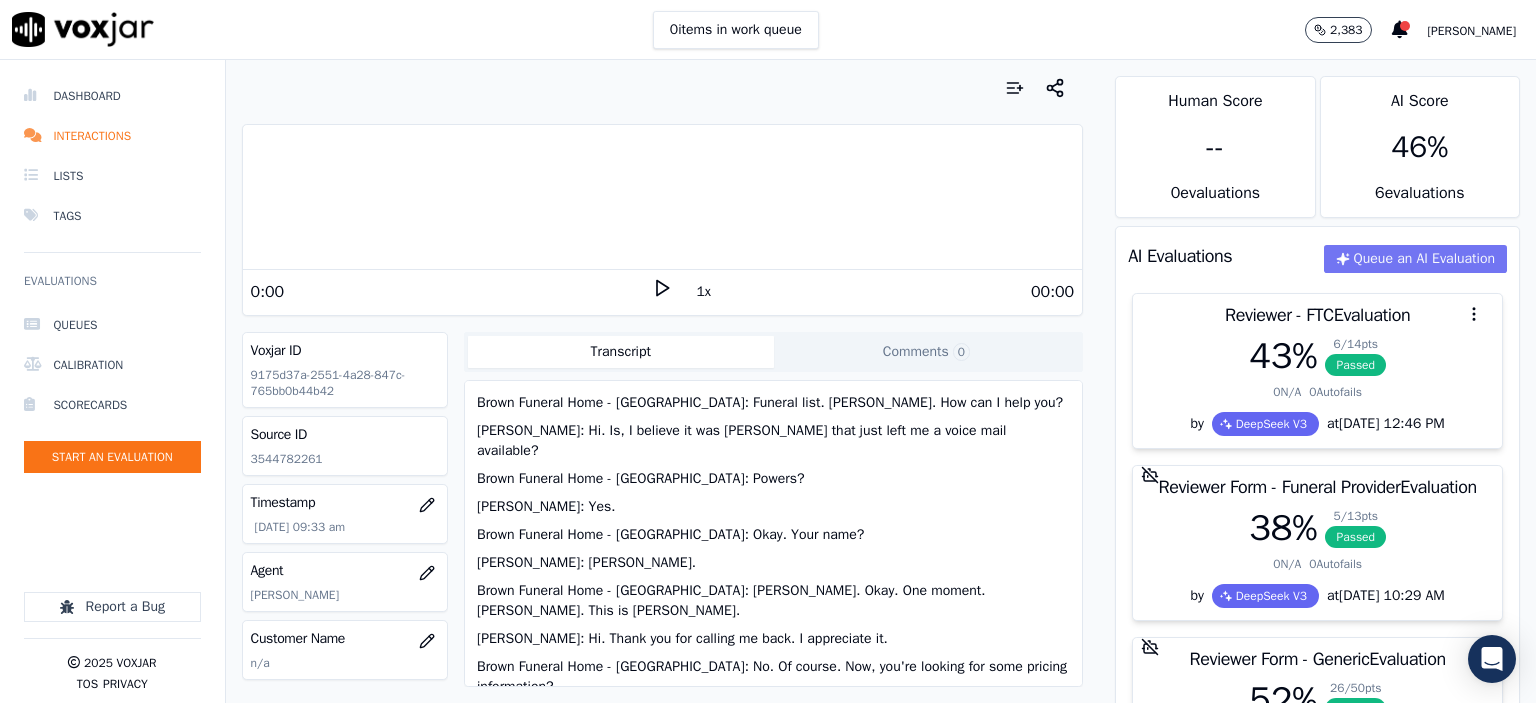 click on "Queue an AI Evaluation" 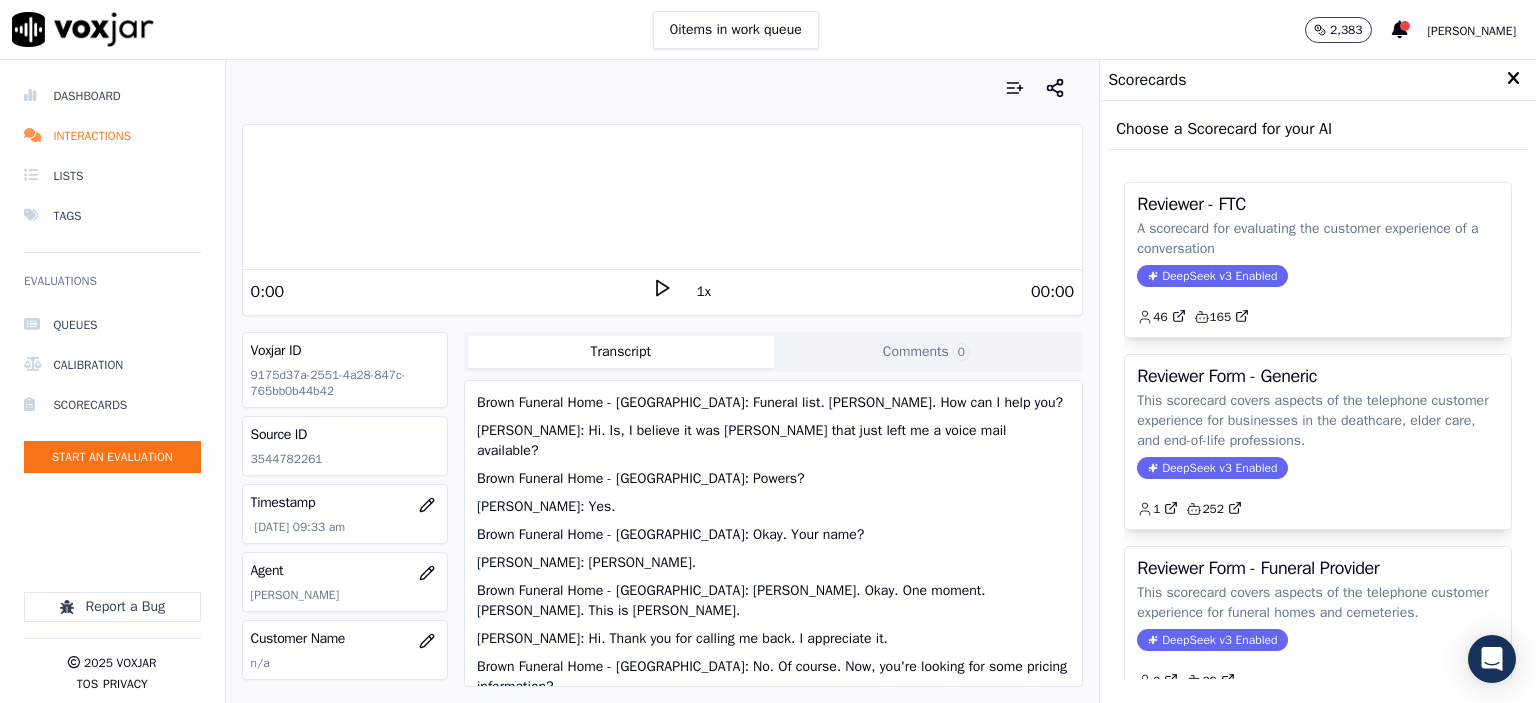 click on "DeepSeek v3 Enabled" 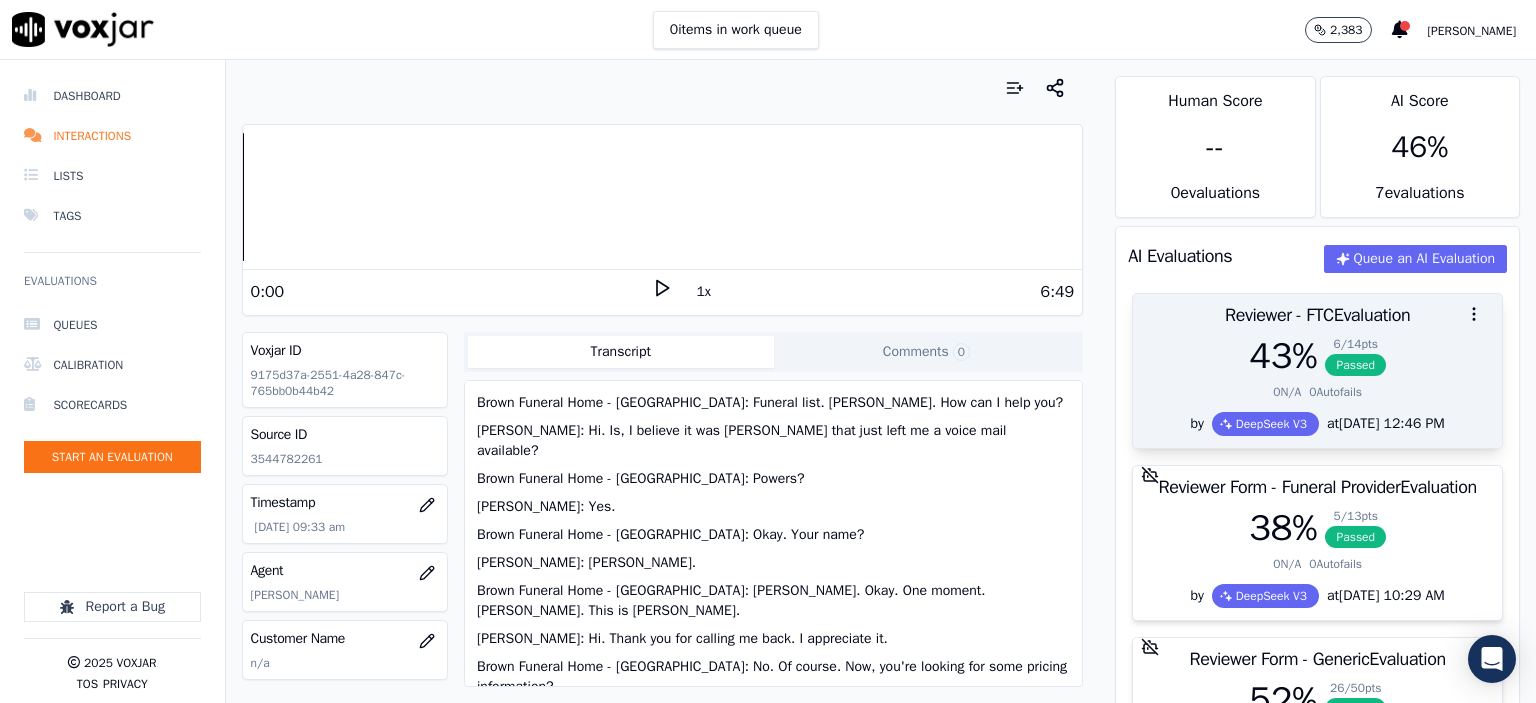 click at bounding box center (1317, 314) 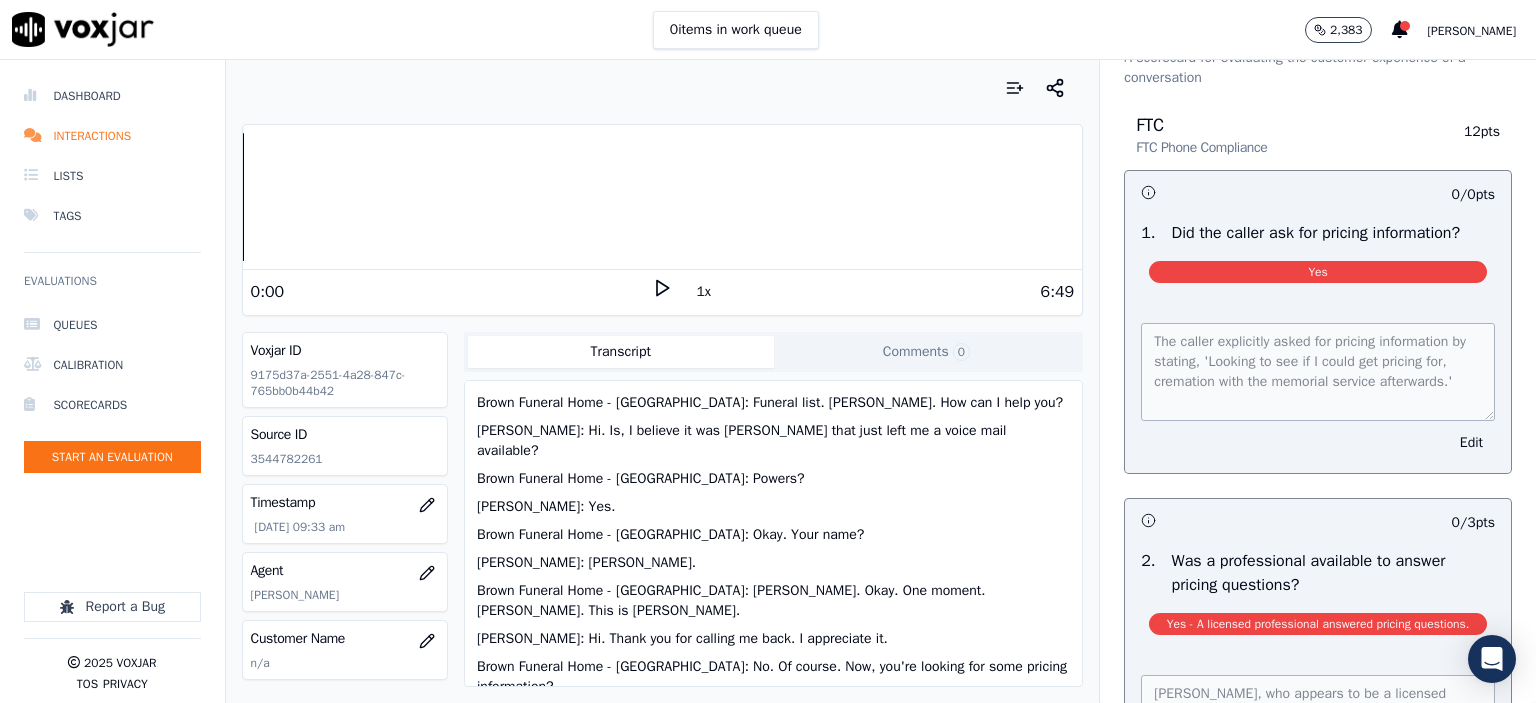 scroll, scrollTop: 0, scrollLeft: 0, axis: both 